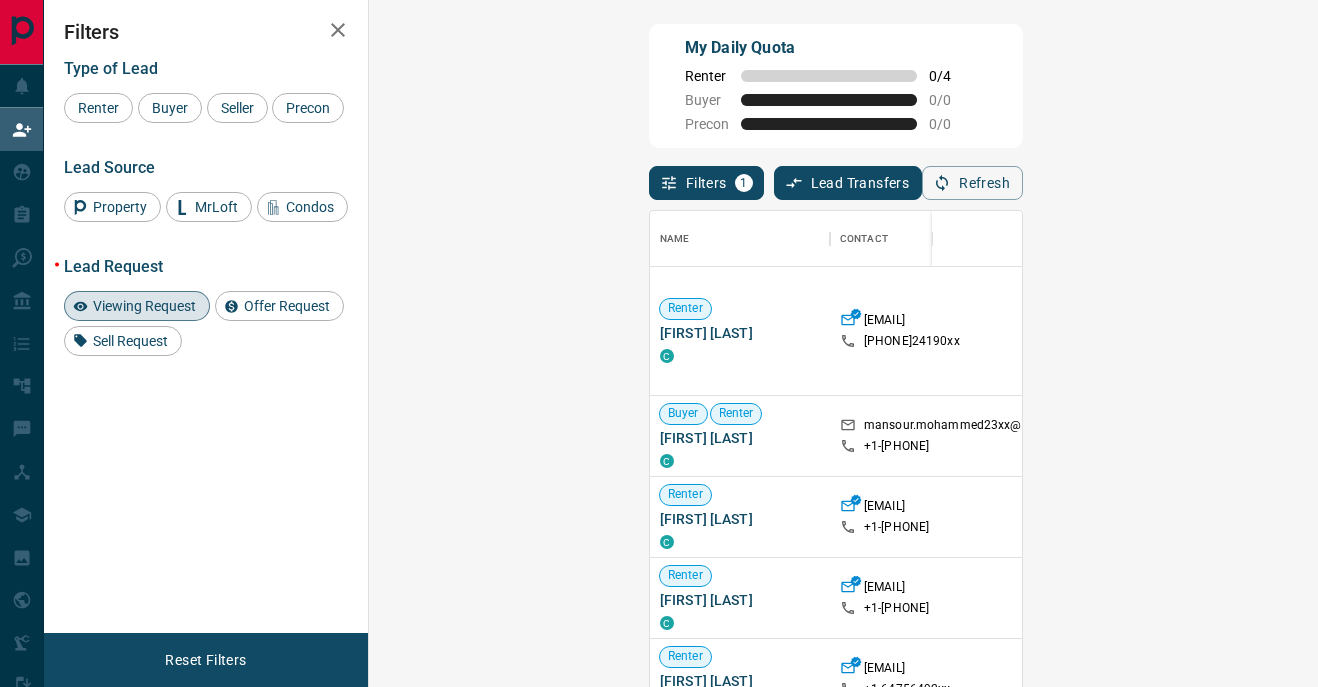 scroll, scrollTop: 42, scrollLeft: 0, axis: vertical 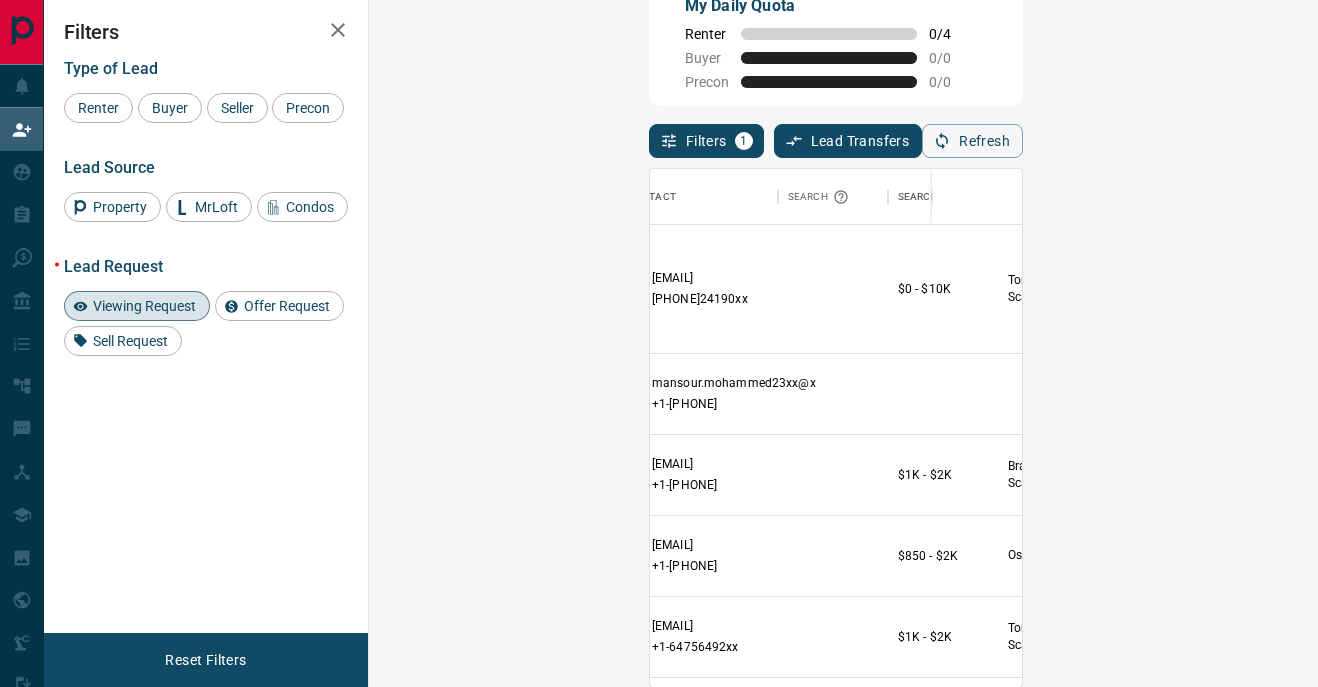 click on "Viewing Request   ( 1 )" at bounding box center (1265, 289) 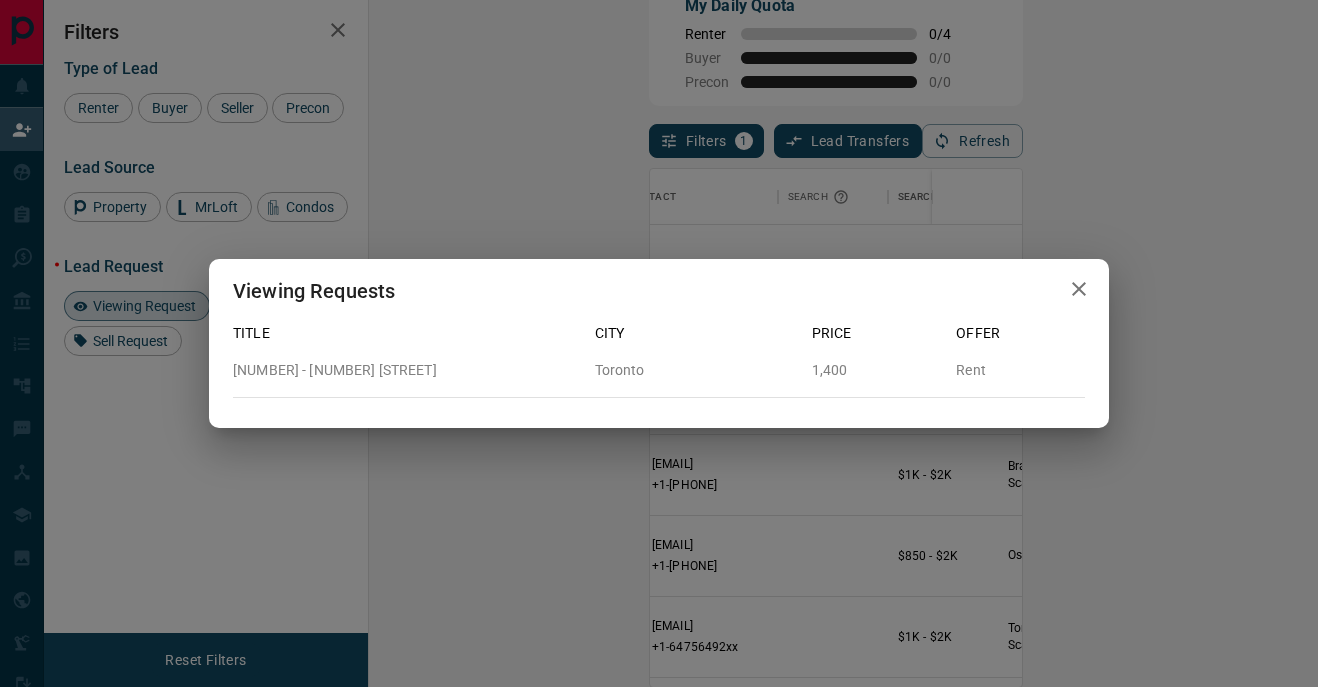 click 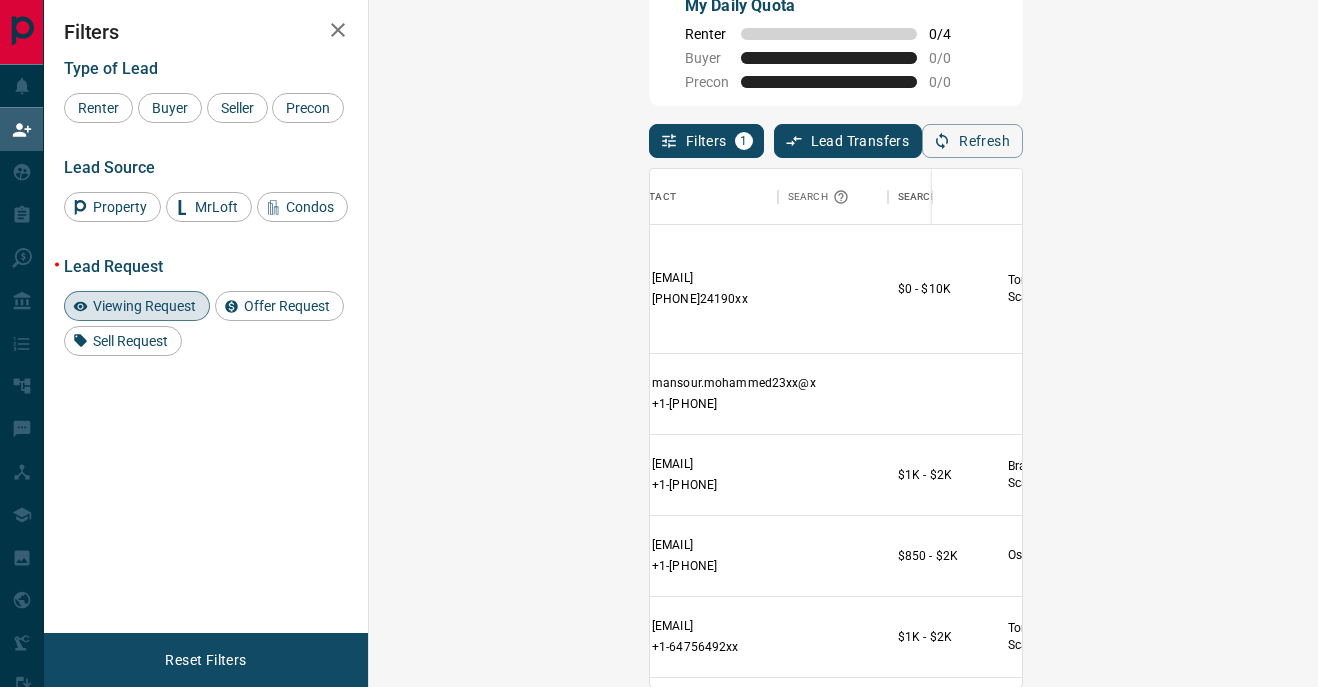 click on "Viewing Request   ( 1 )" at bounding box center (1265, 394) 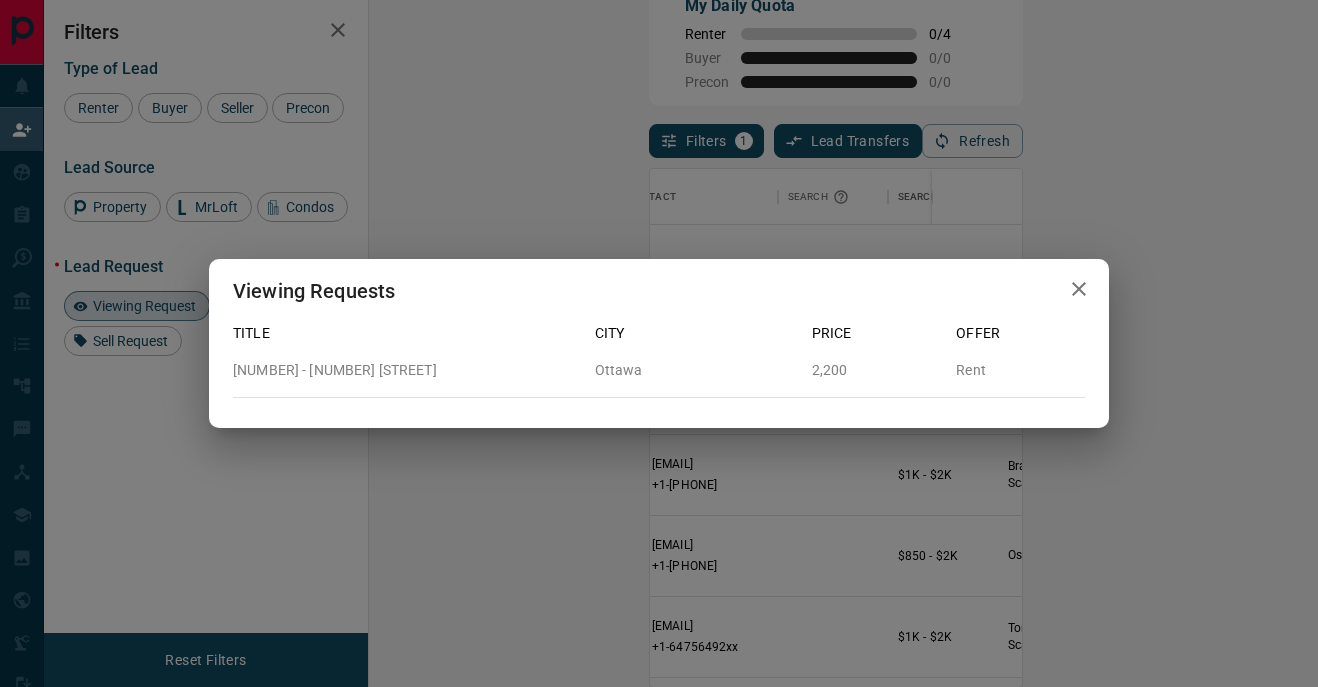 click at bounding box center [1079, 289] 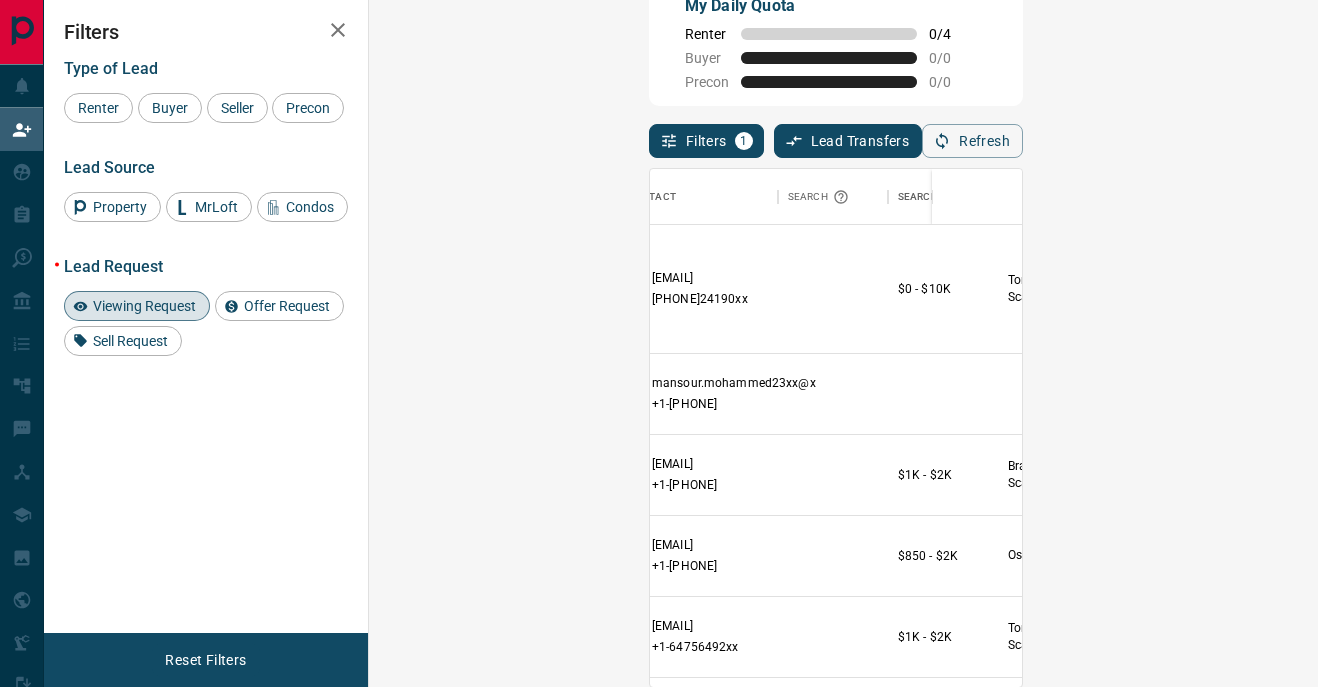 click on "Viewing Request   ( 1 )" at bounding box center [1265, 475] 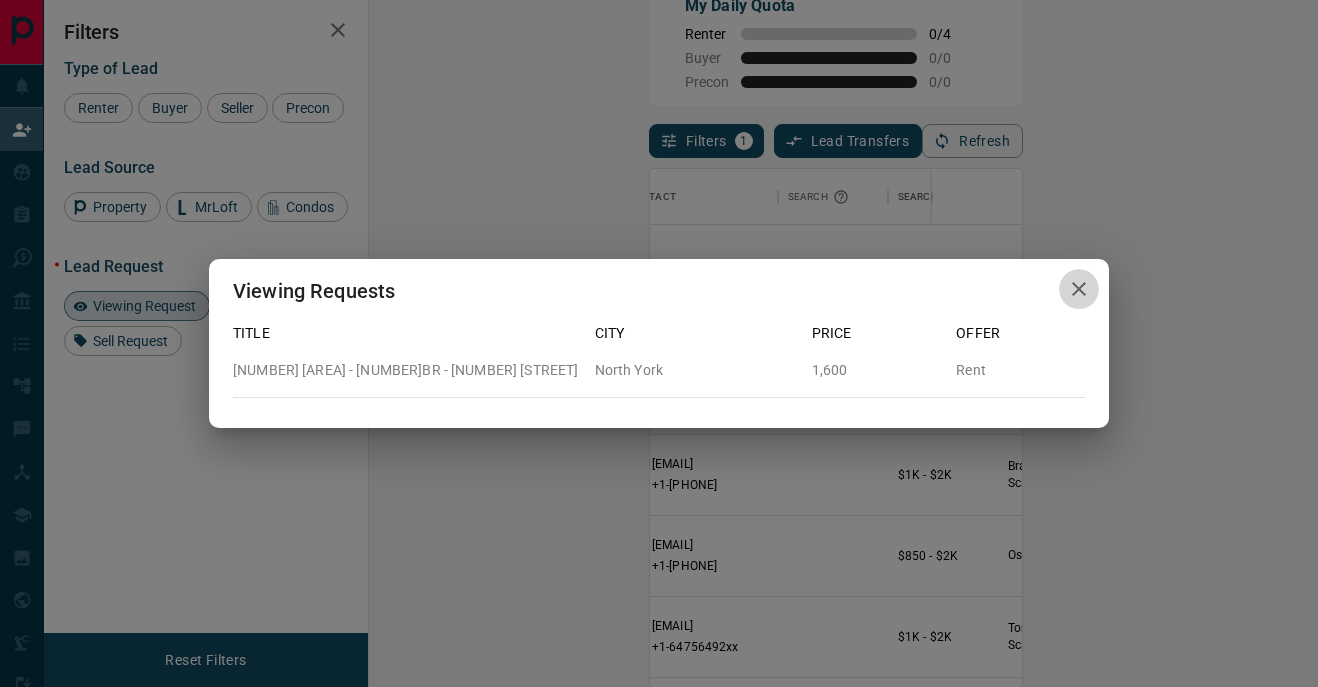 click 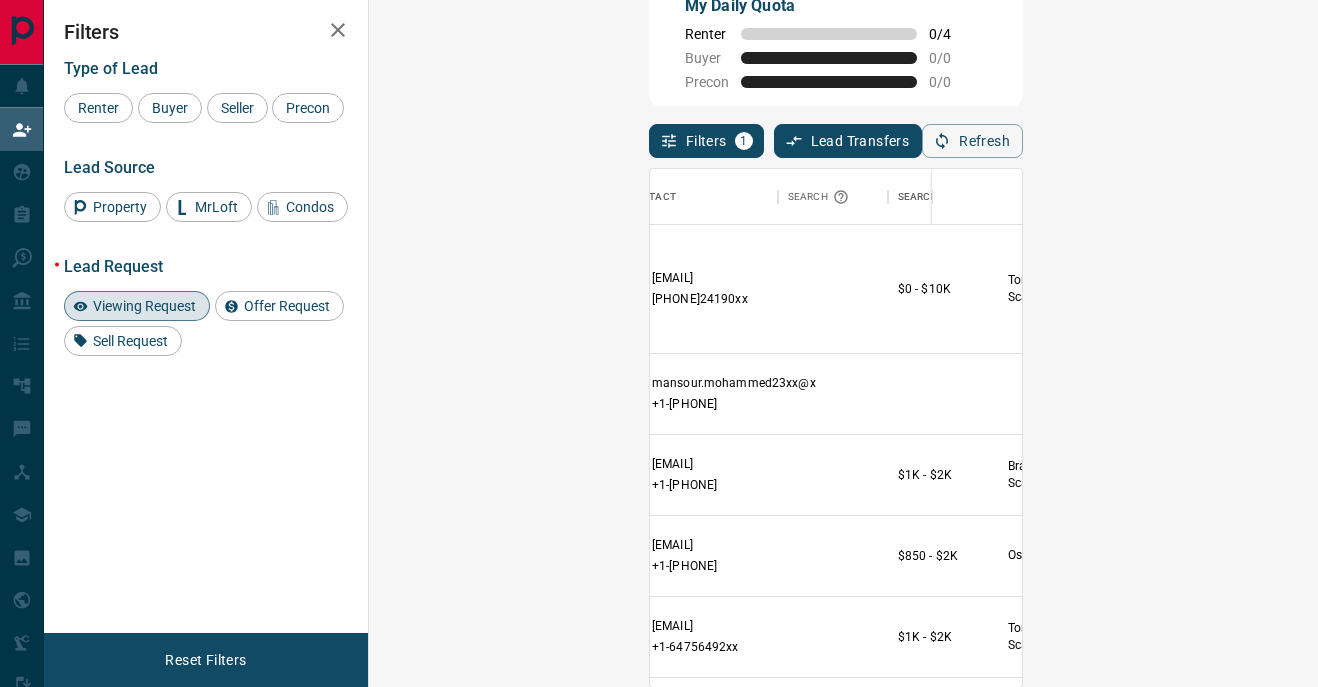 click on "Viewing Request   ( 3 )" at bounding box center (1265, 556) 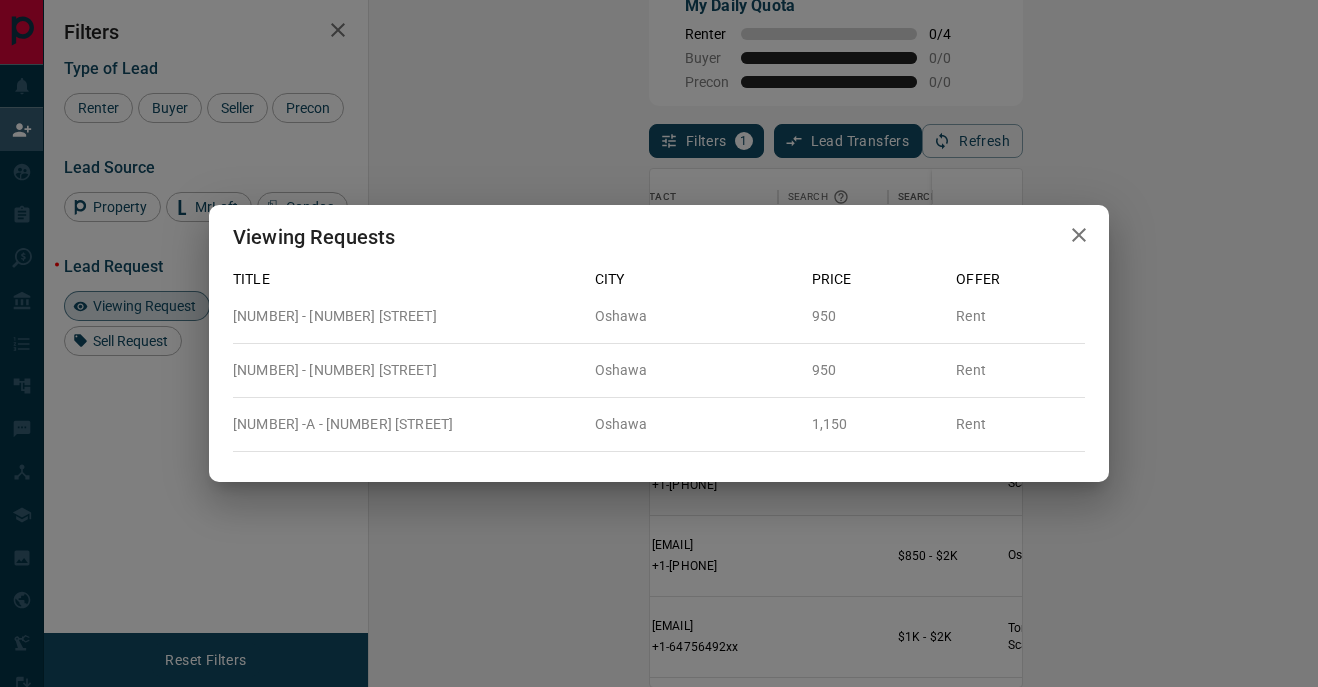 click 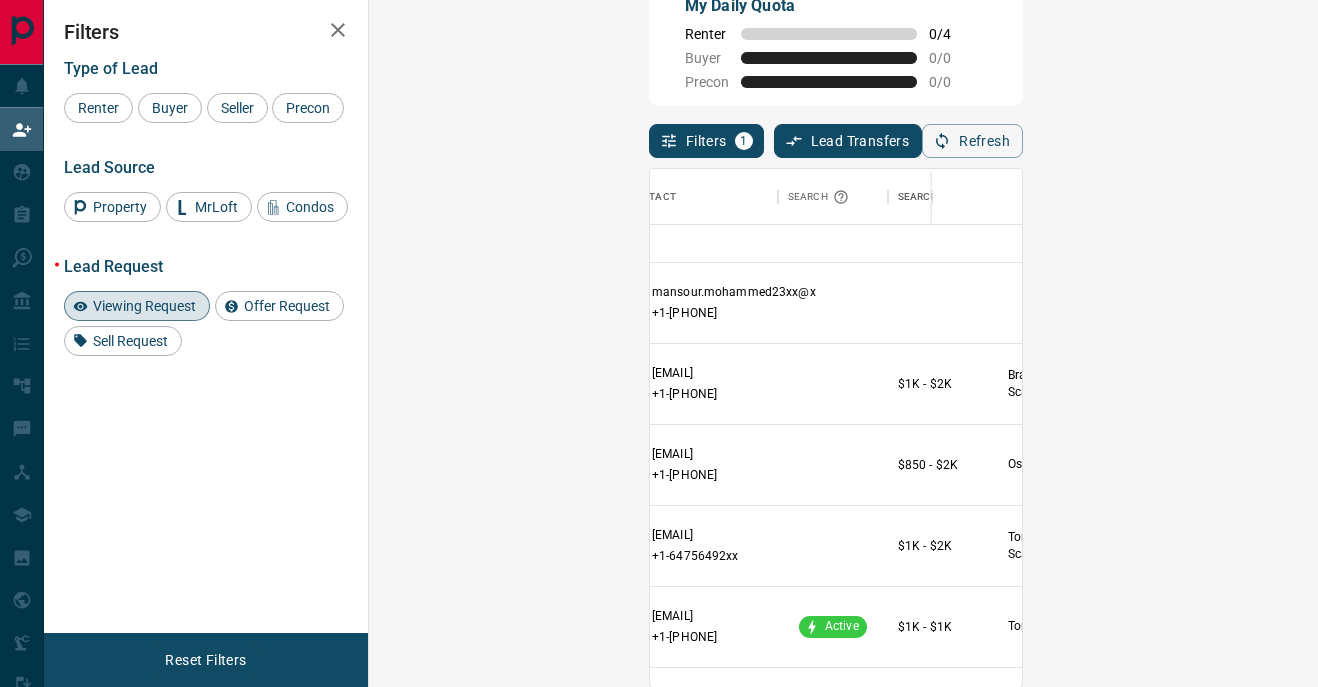 scroll, scrollTop: 153, scrollLeft: 212, axis: both 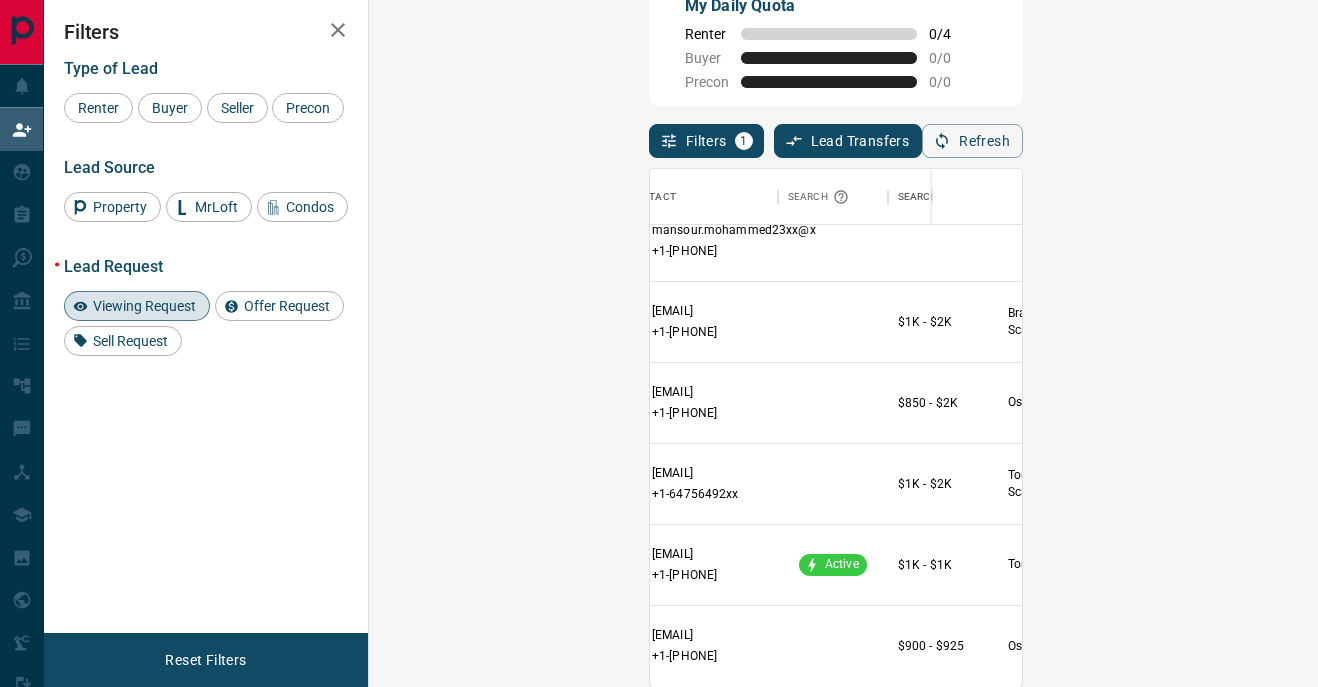 click on "Viewing Request   ( 1 )" at bounding box center (1257, 484) 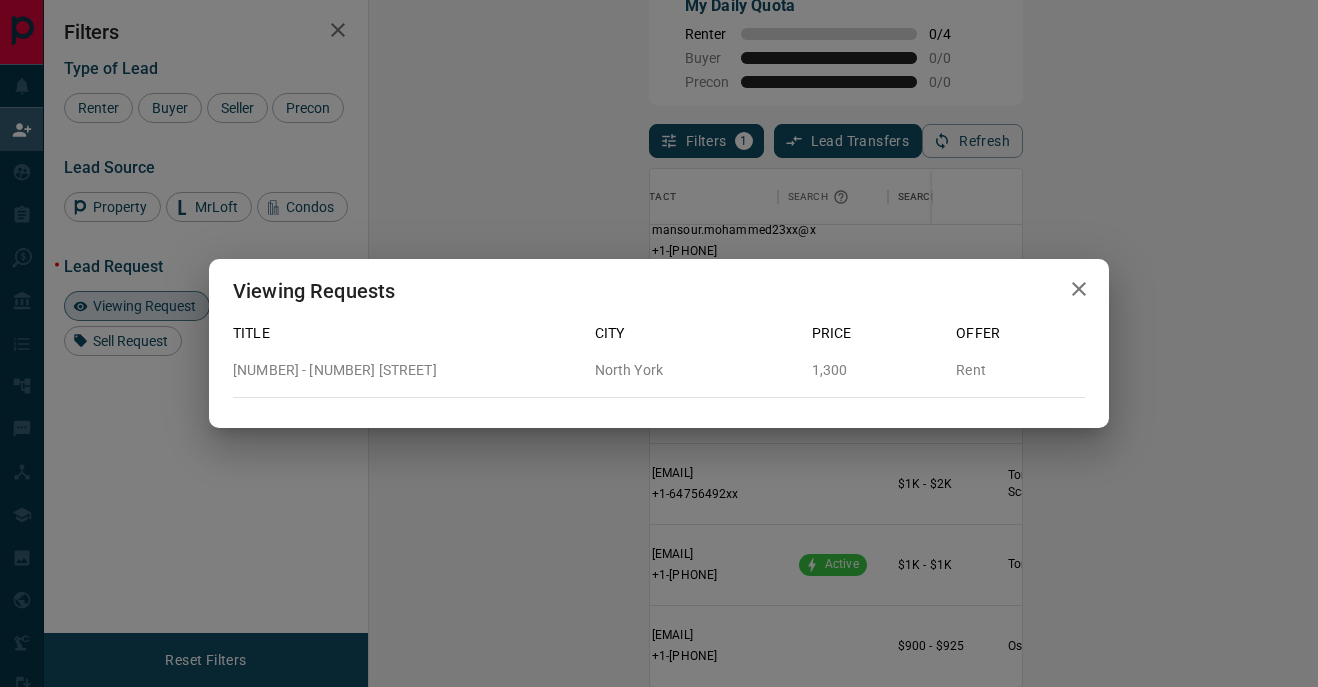 click 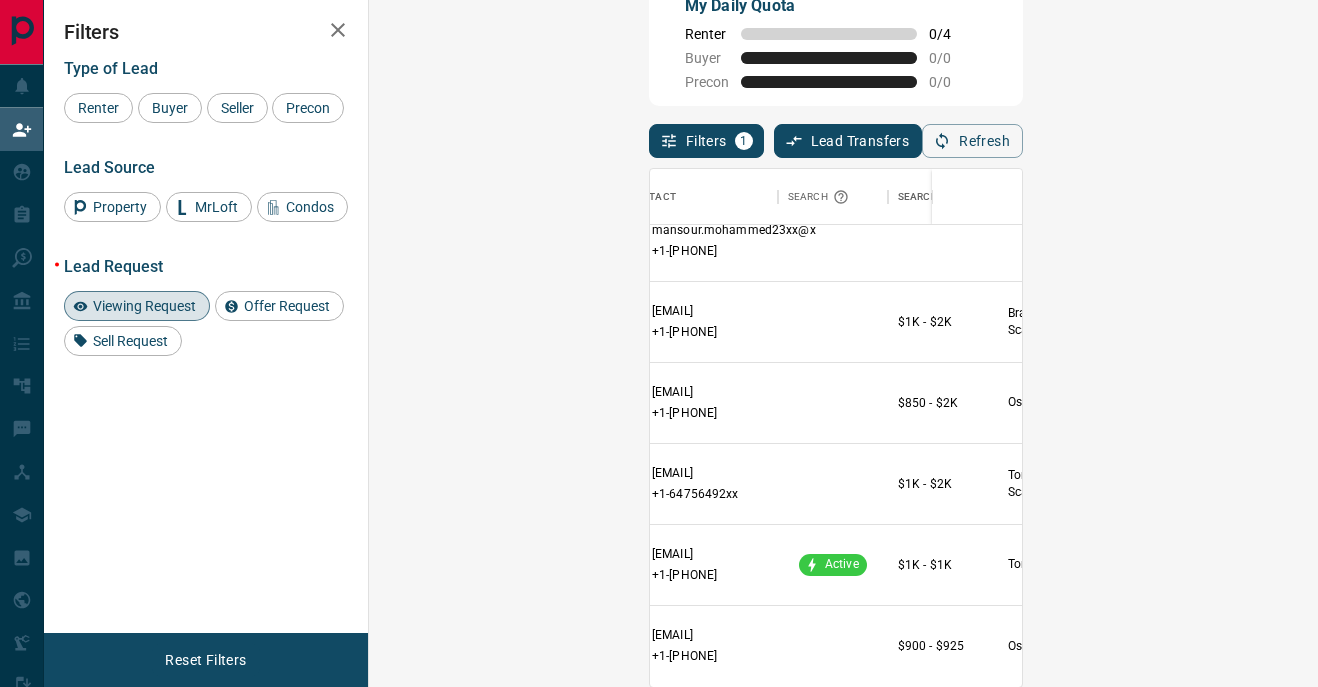 click on "Viewing Request   ( 3 )" at bounding box center [1265, 565] 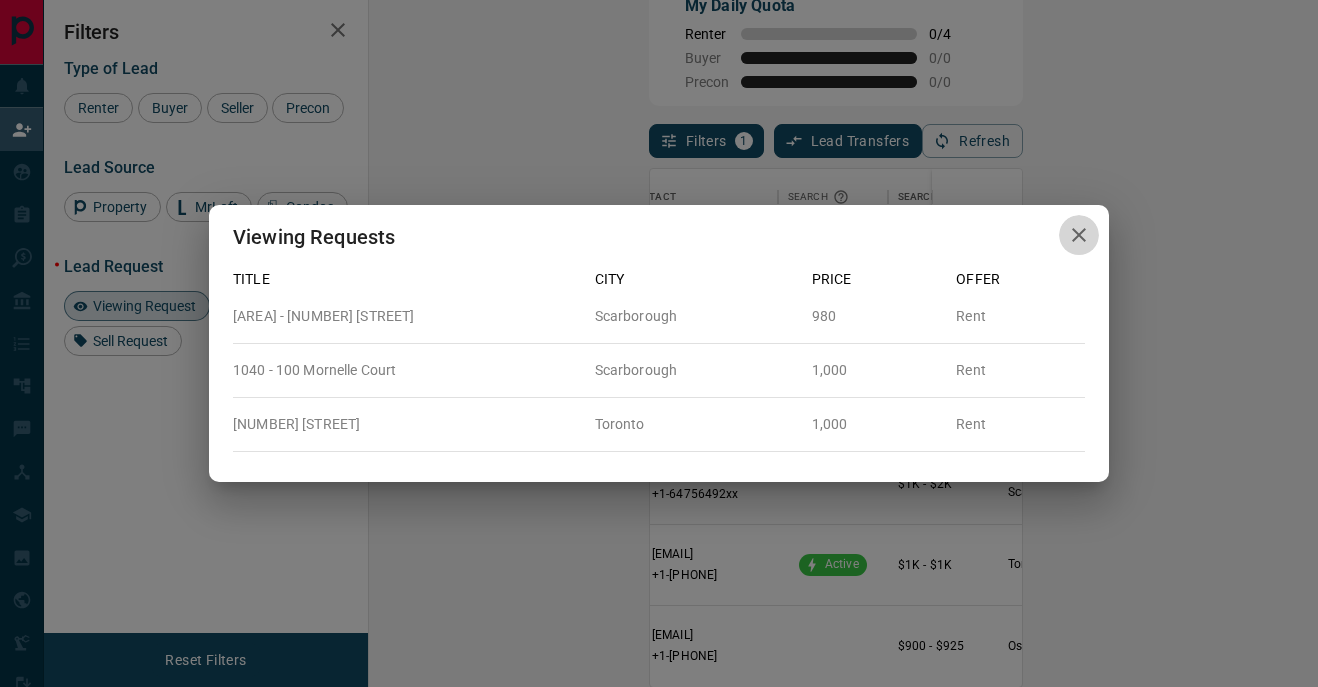 click 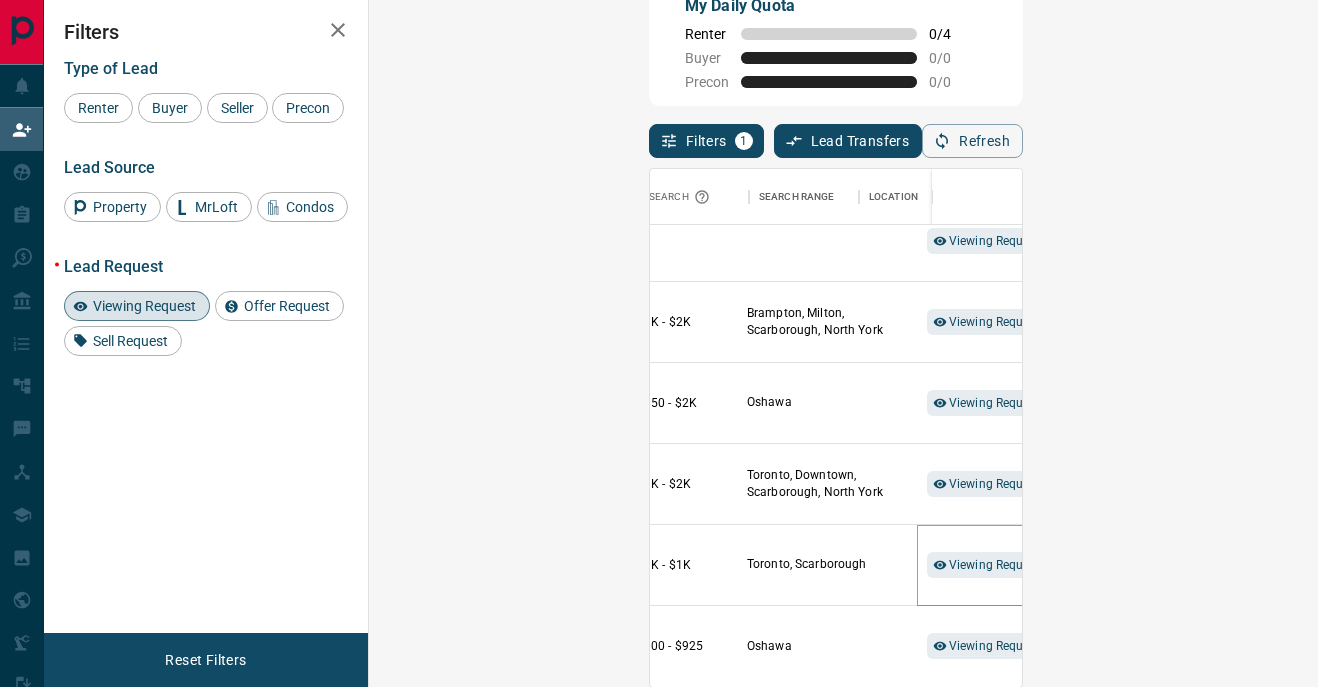 scroll, scrollTop: 153, scrollLeft: 524, axis: both 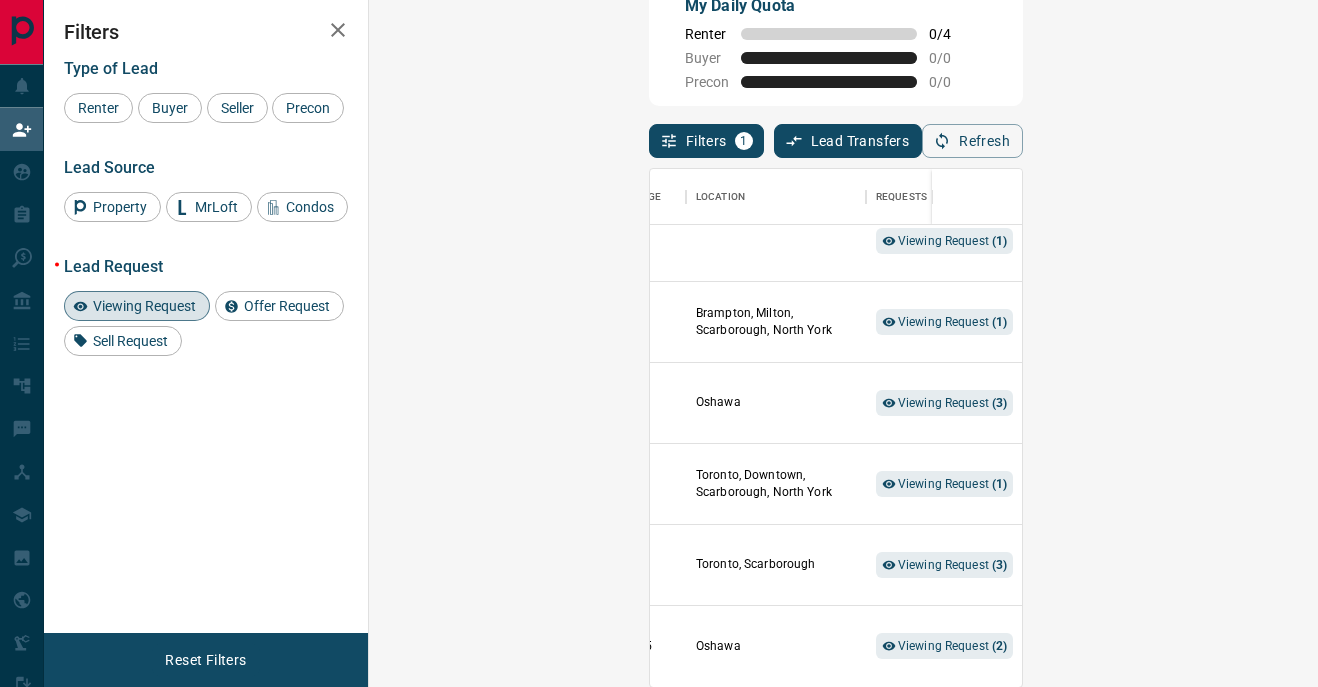click on "Needs Attention" at bounding box center [1122, 580] 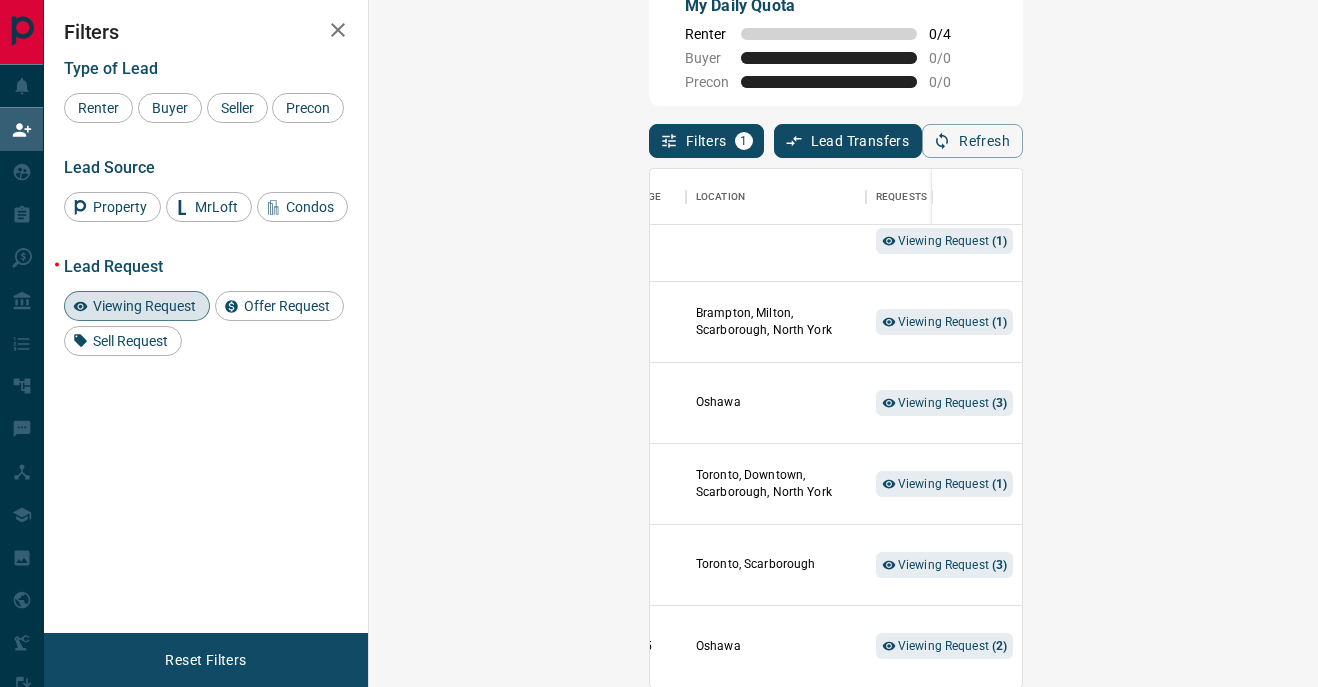 click 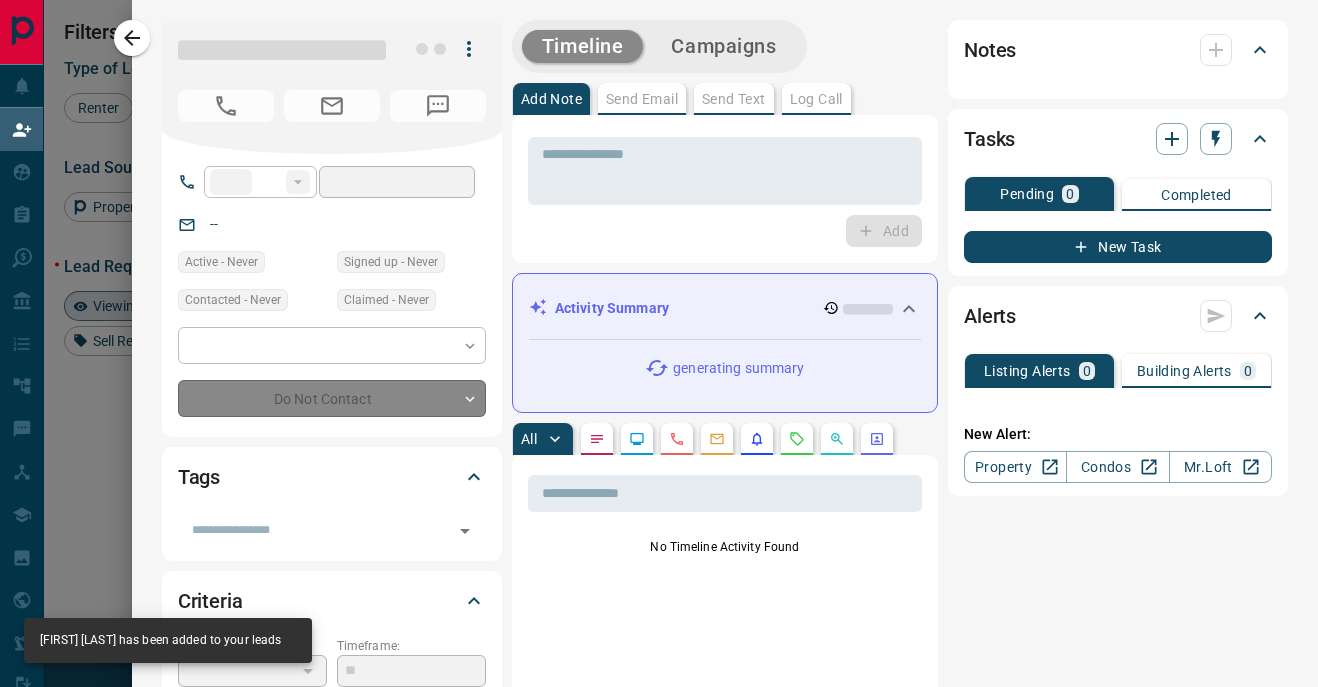 type on "**" 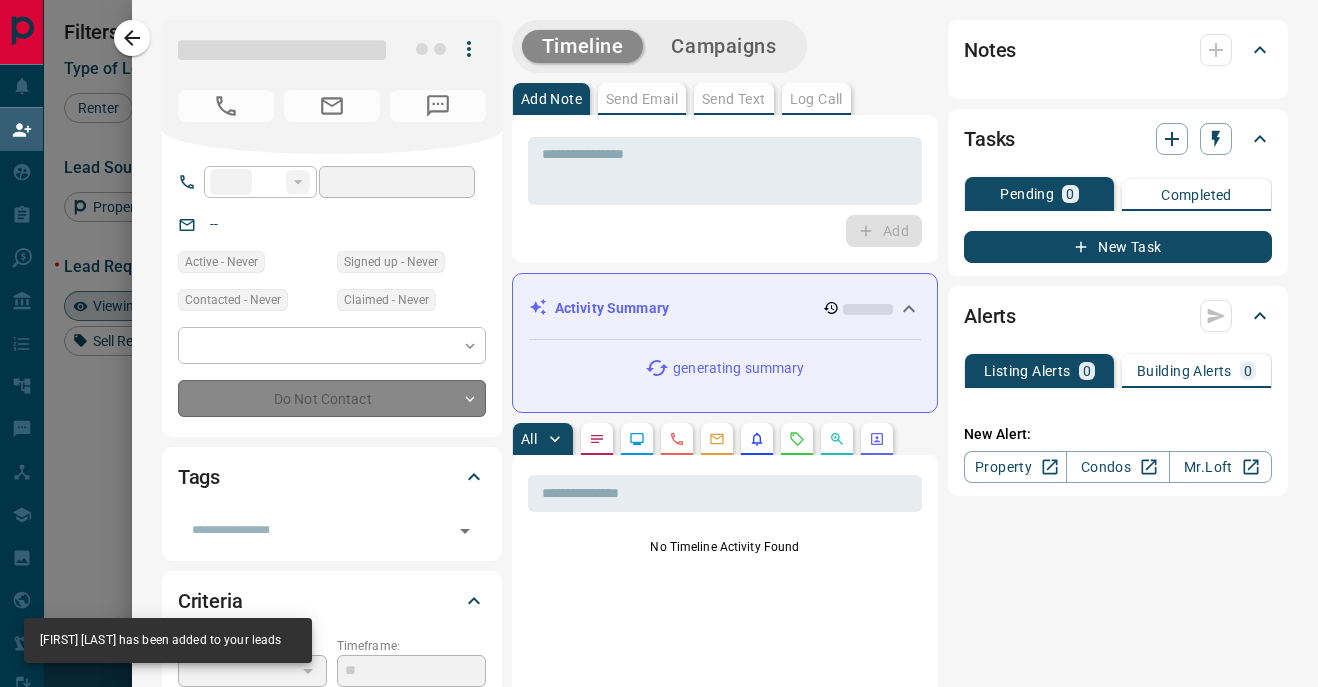 type on "**********" 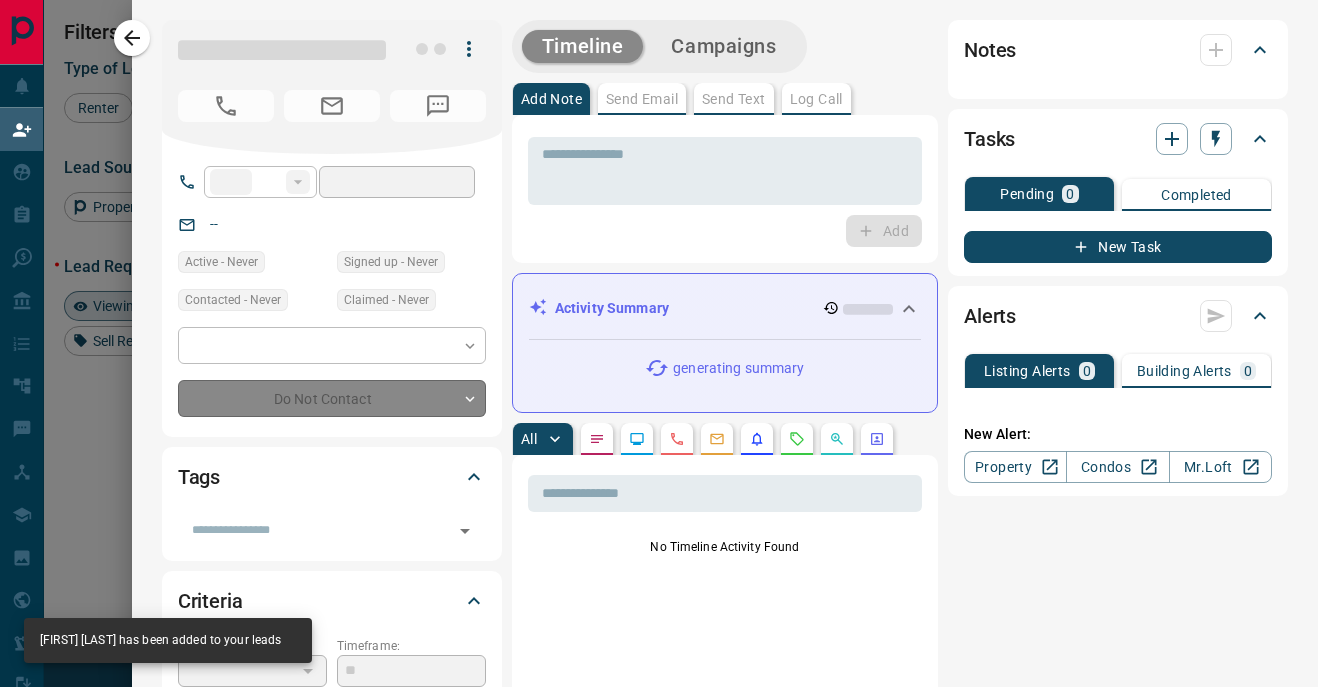 type on "**********" 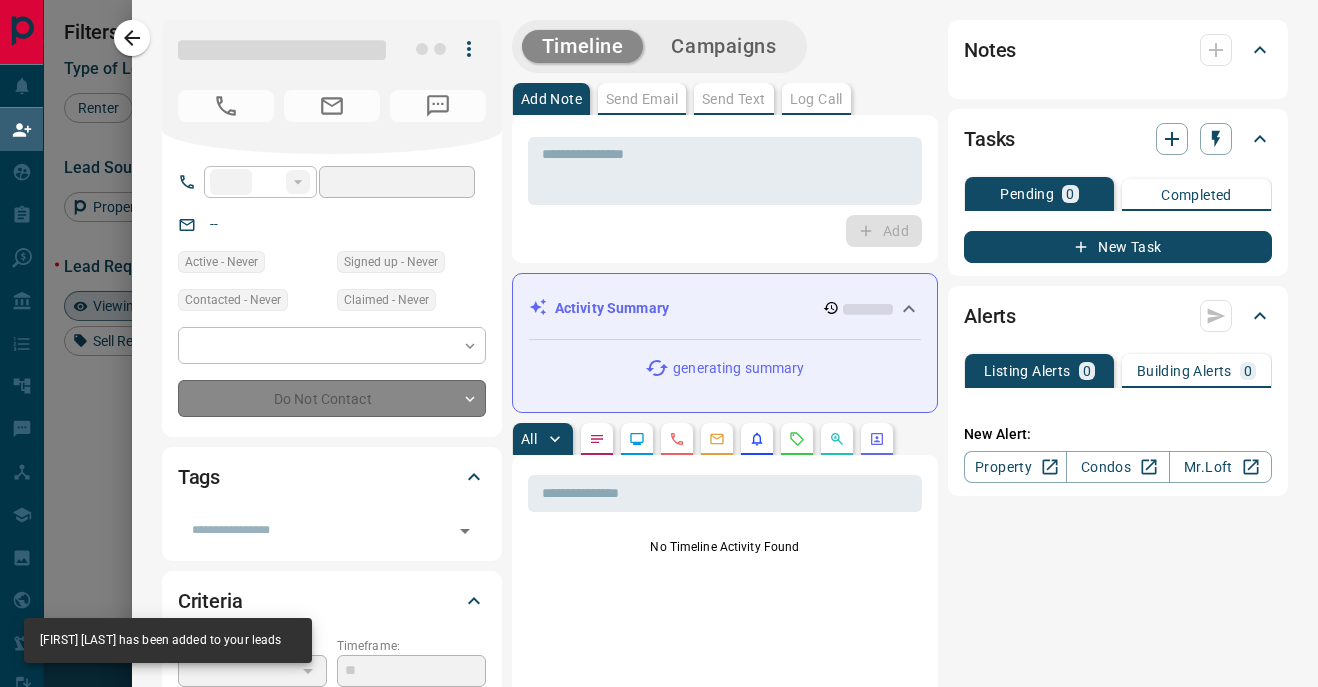 type on "*" 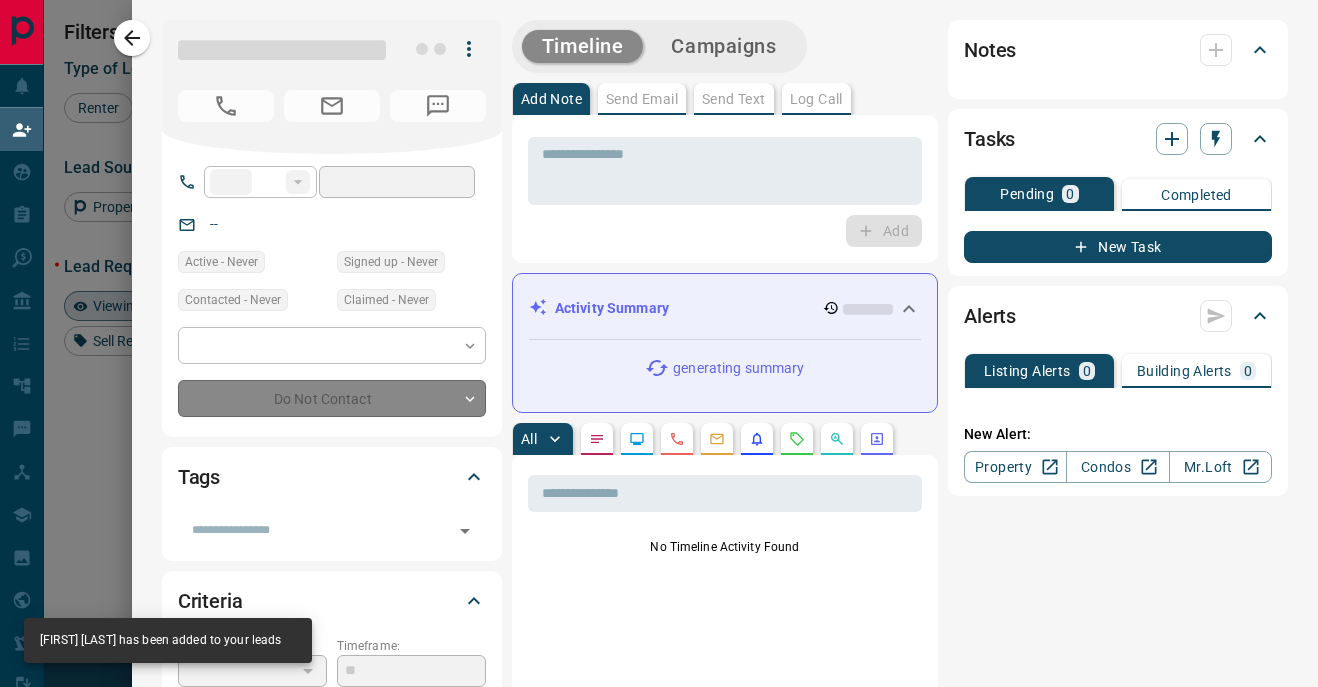 type on "**********" 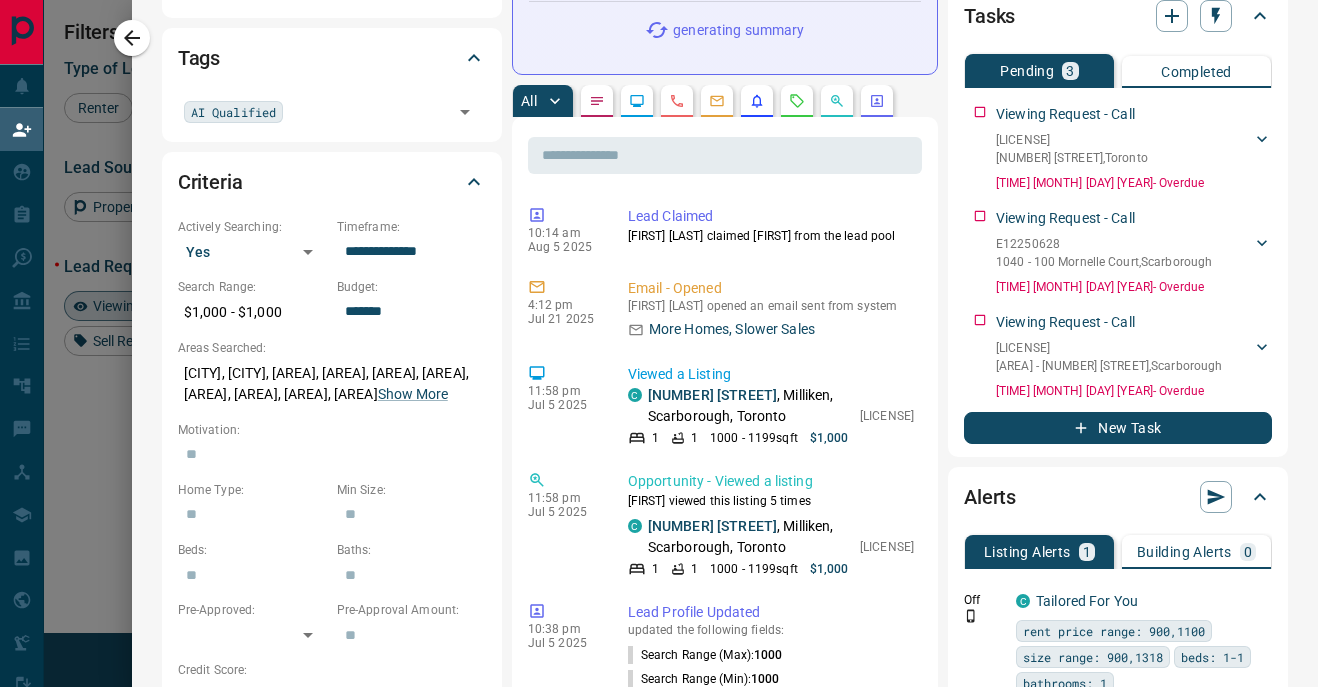 scroll, scrollTop: 452, scrollLeft: 0, axis: vertical 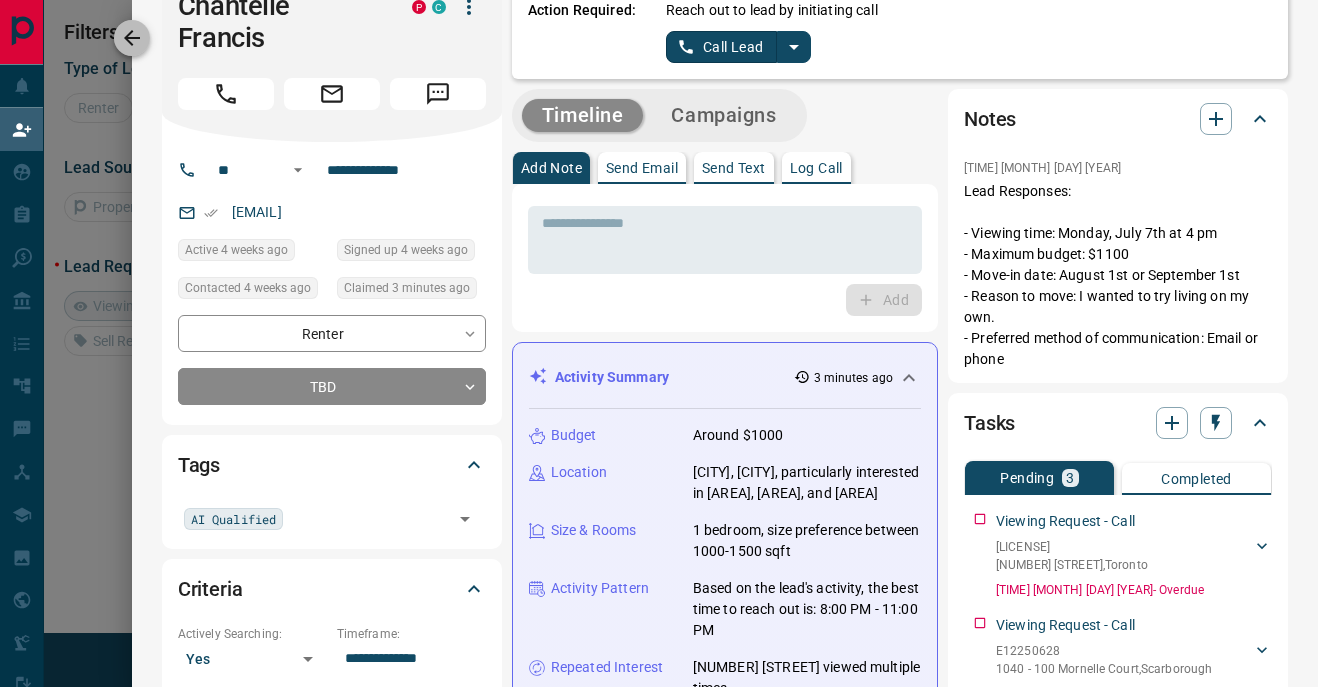 click at bounding box center (132, 38) 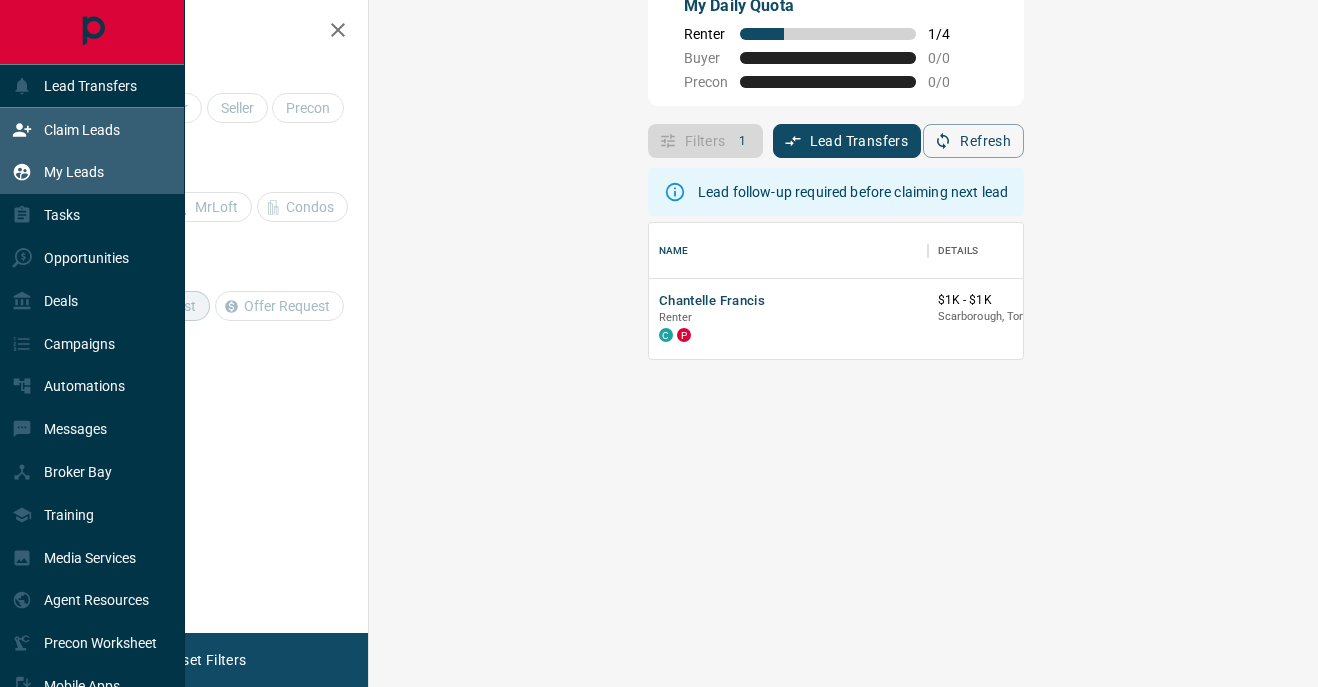click on "My Leads" at bounding box center [58, 172] 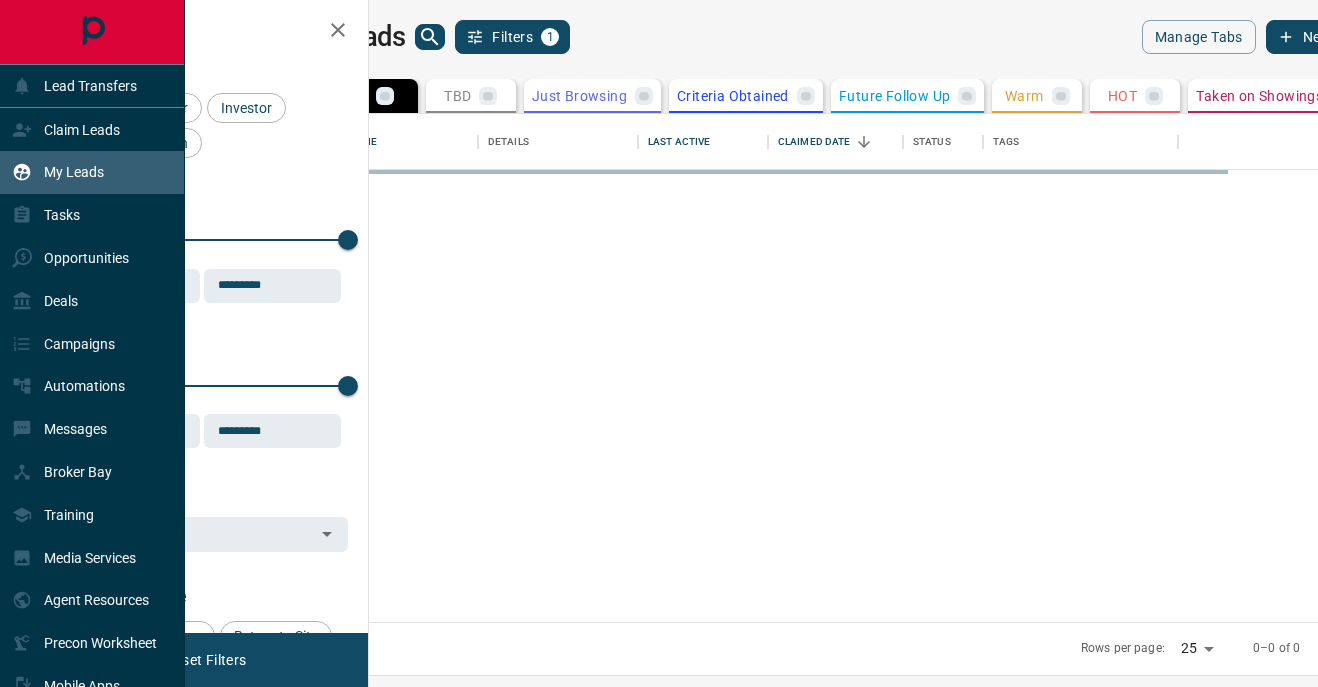 scroll, scrollTop: 0, scrollLeft: 0, axis: both 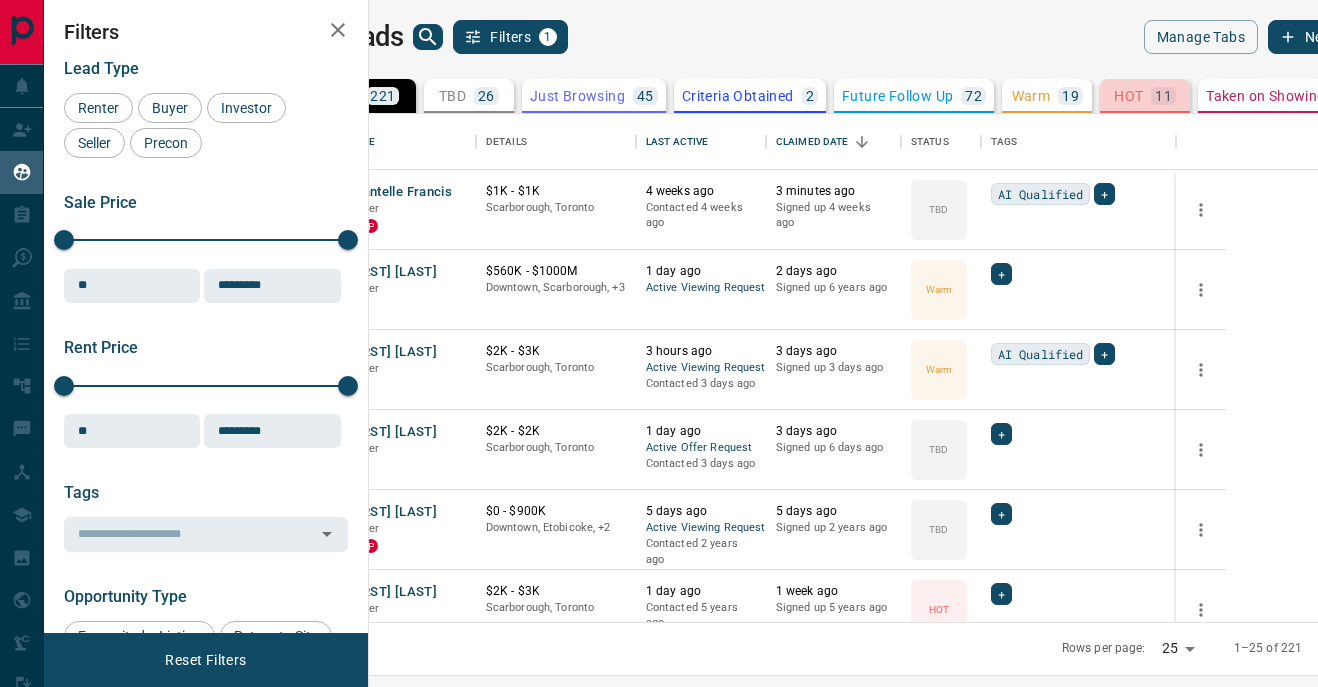 click on "HOT" at bounding box center [1128, 96] 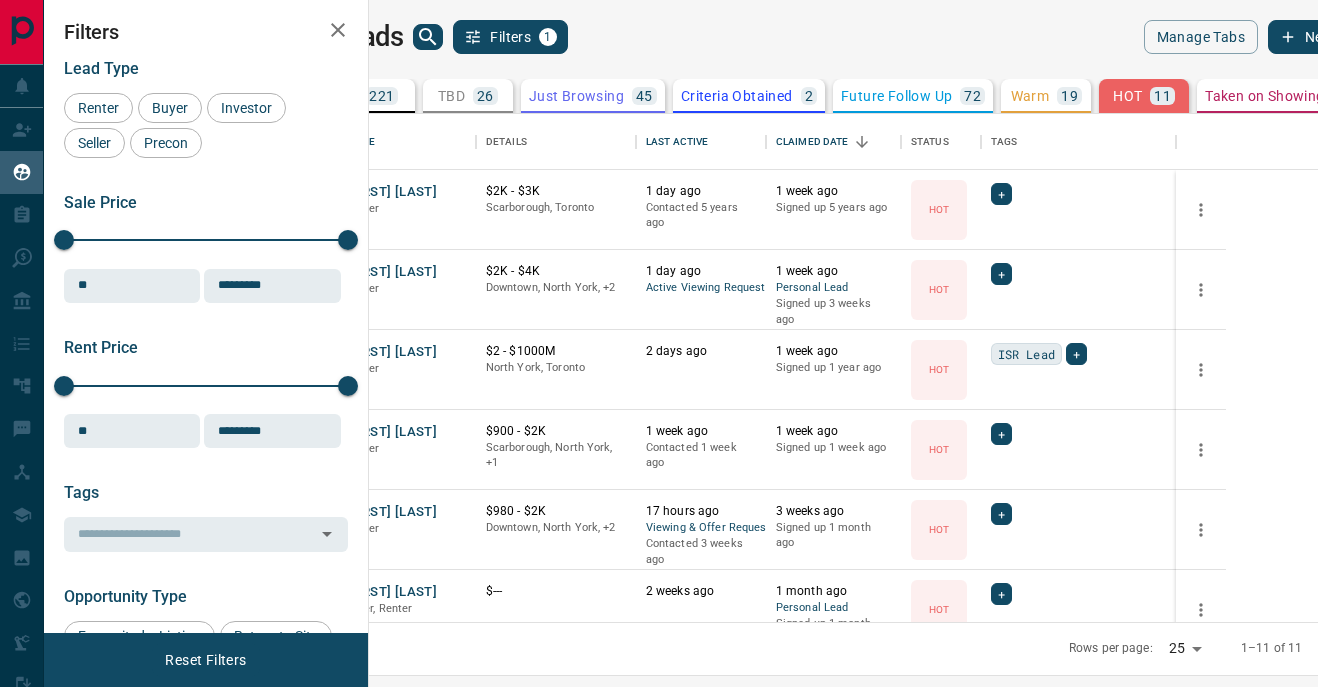 scroll, scrollTop: 0, scrollLeft: 2, axis: horizontal 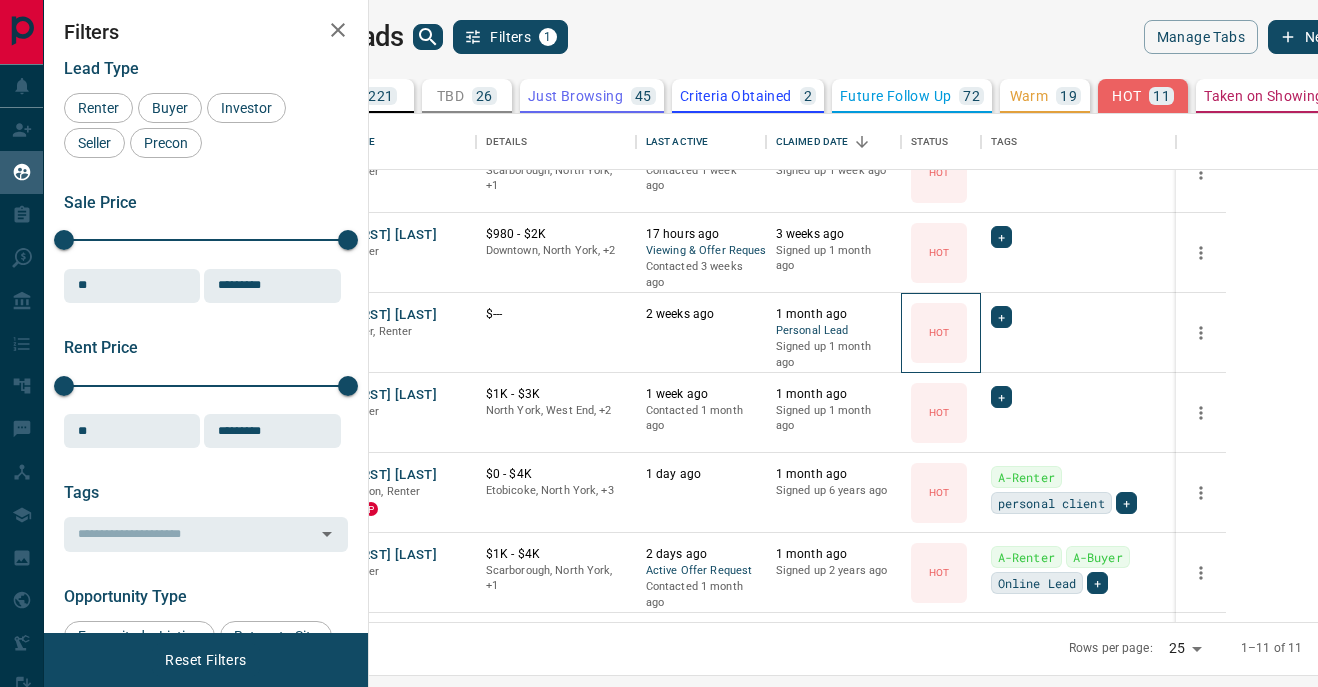 click on "HOT" at bounding box center (941, 333) 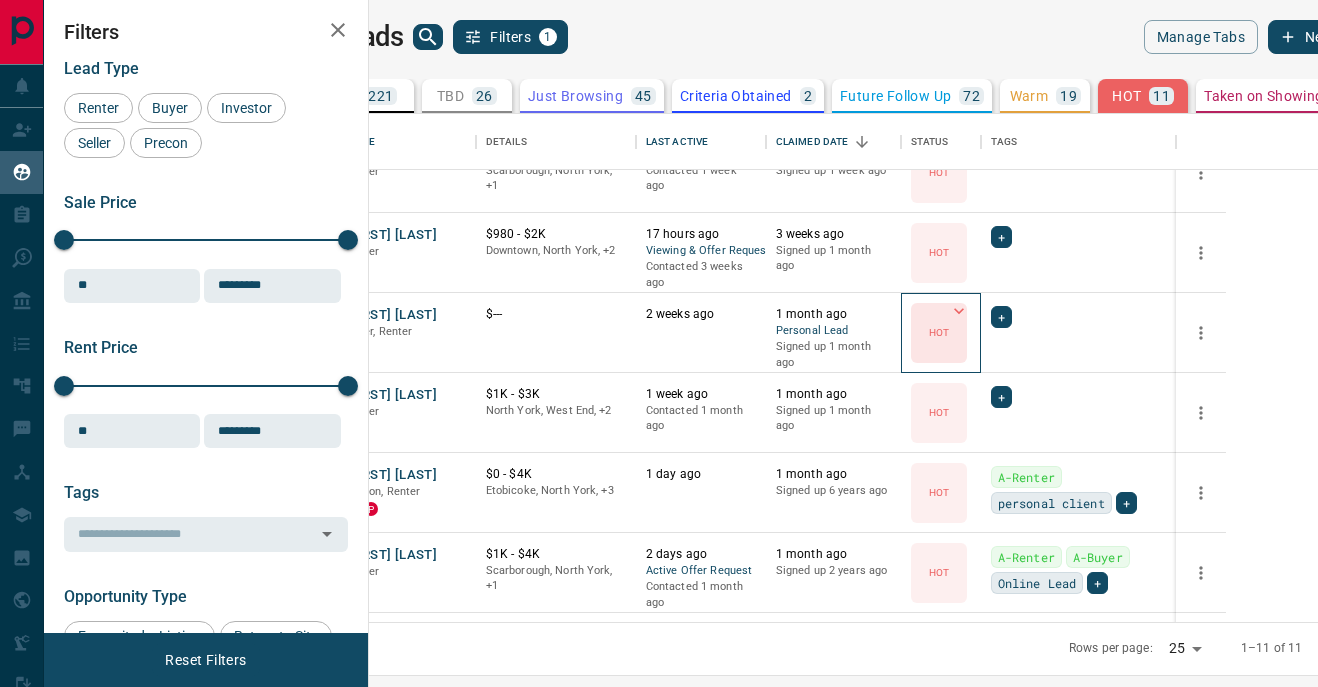 click 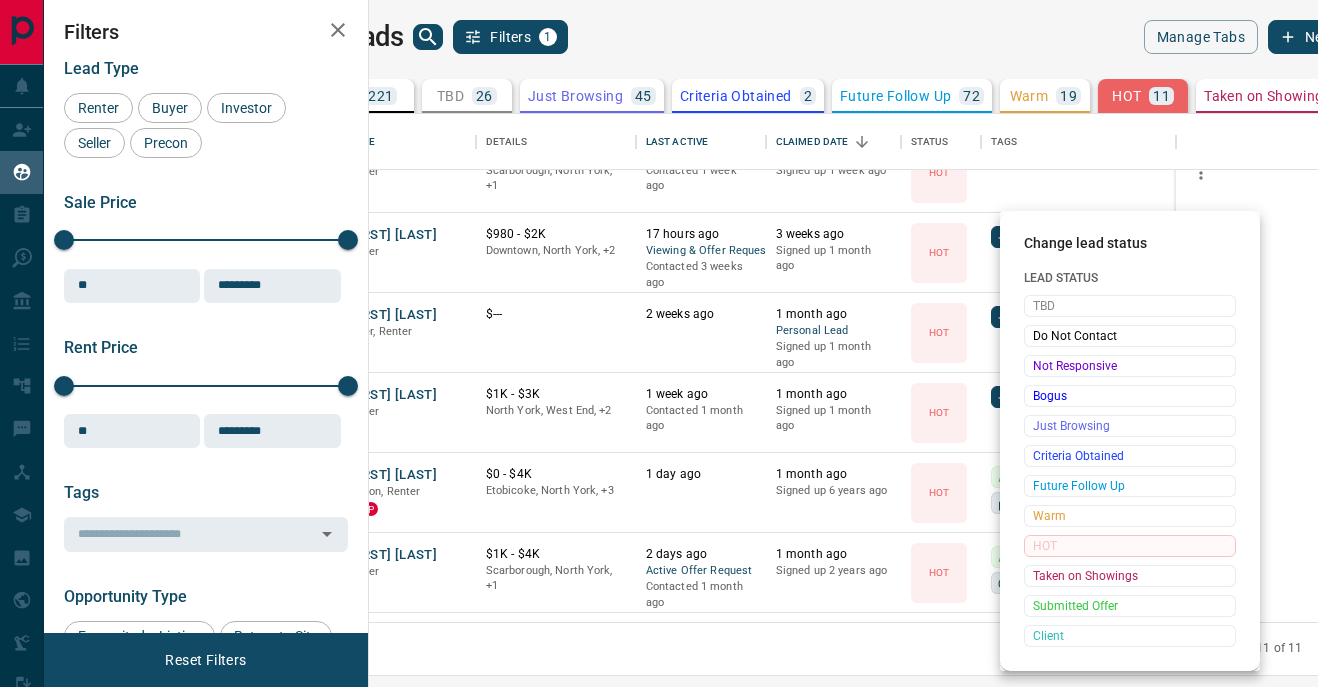 click at bounding box center (659, 343) 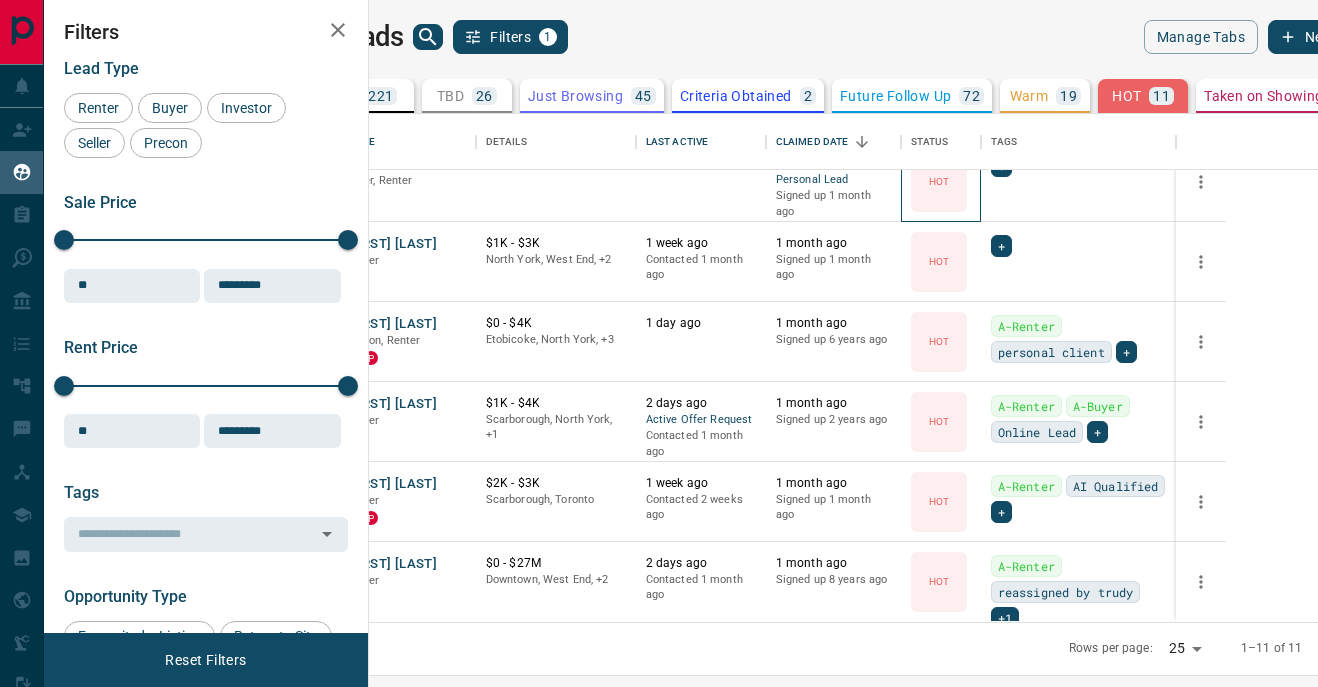 scroll, scrollTop: 0, scrollLeft: 0, axis: both 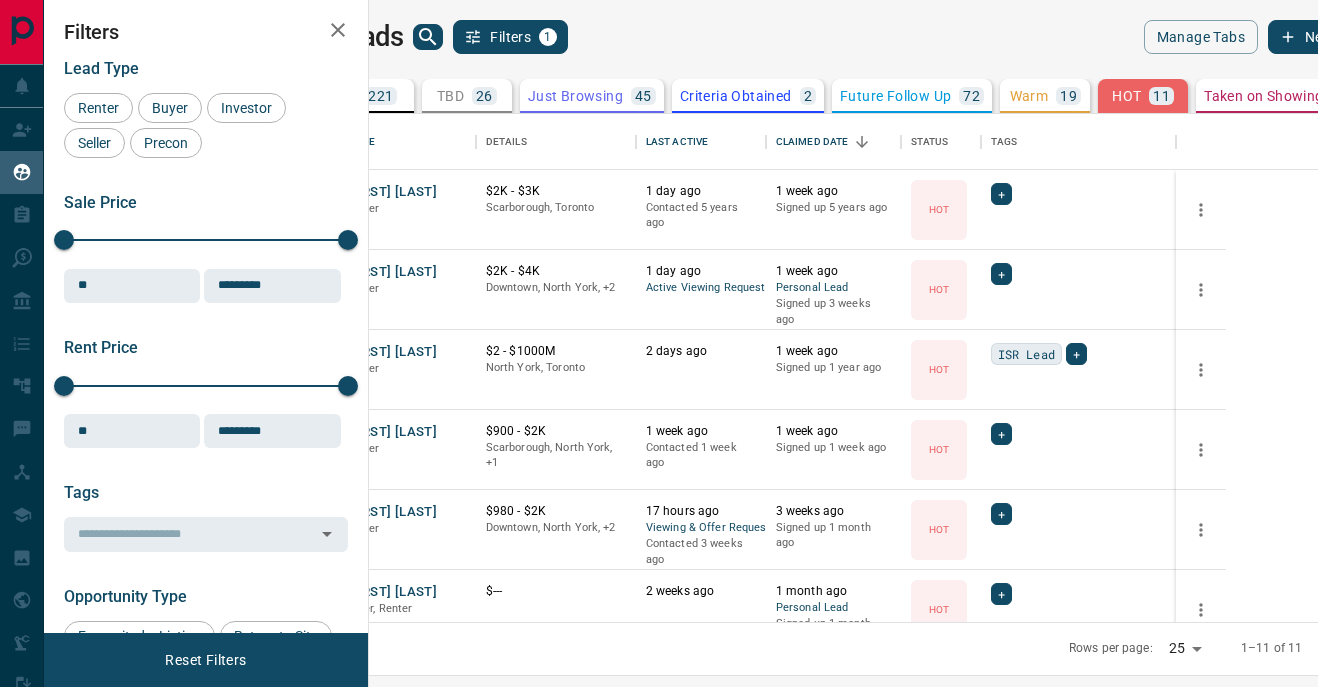 click on "26" at bounding box center [484, 96] 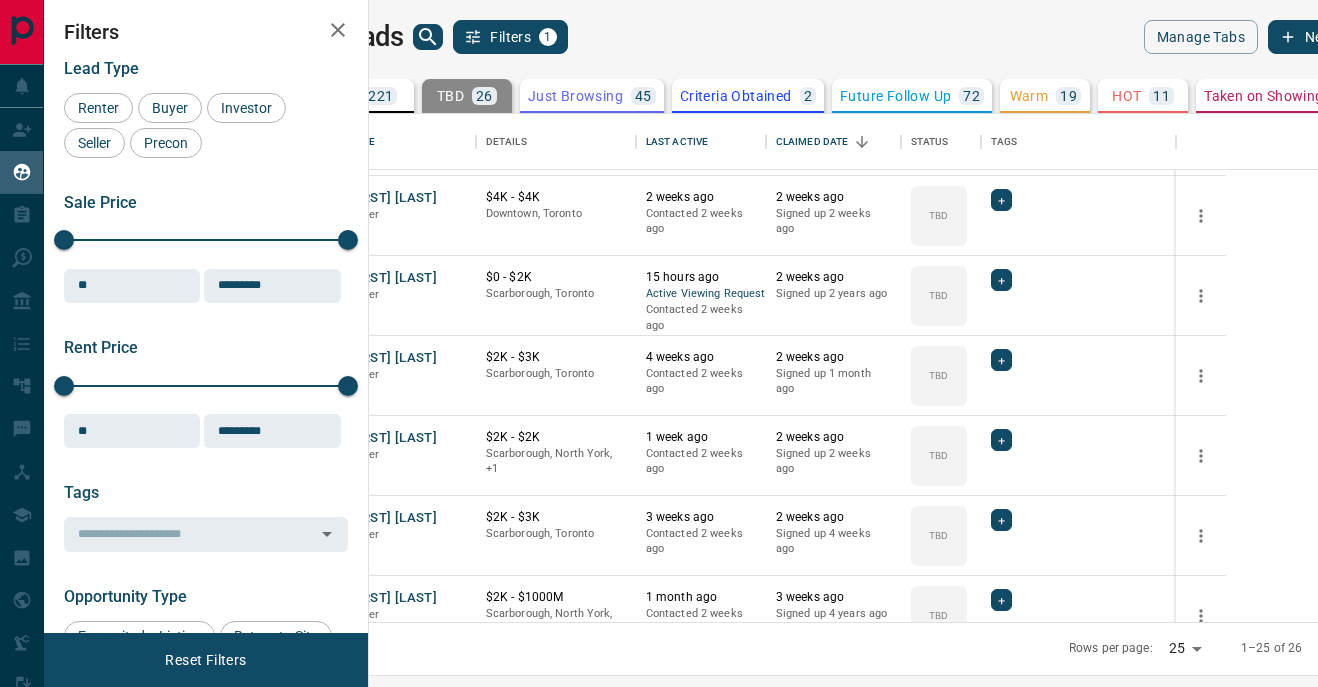 scroll, scrollTop: 564, scrollLeft: 0, axis: vertical 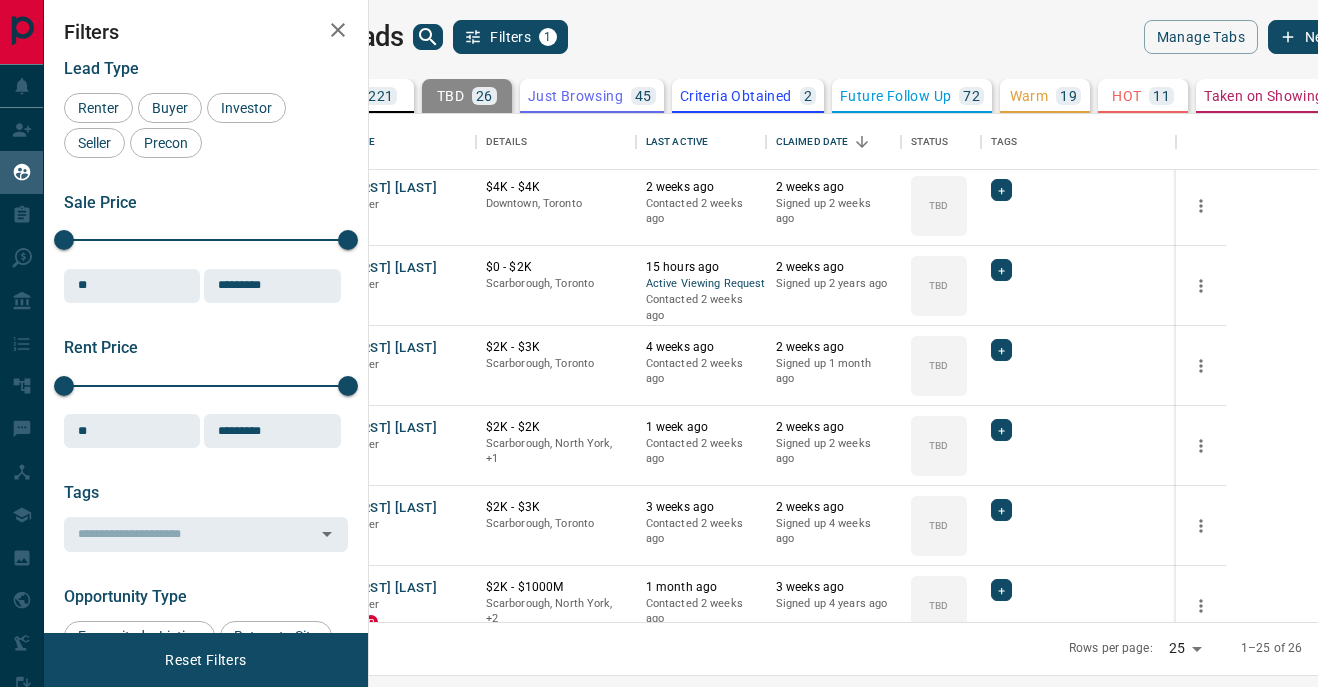 click on "Just Browsing" at bounding box center (575, 96) 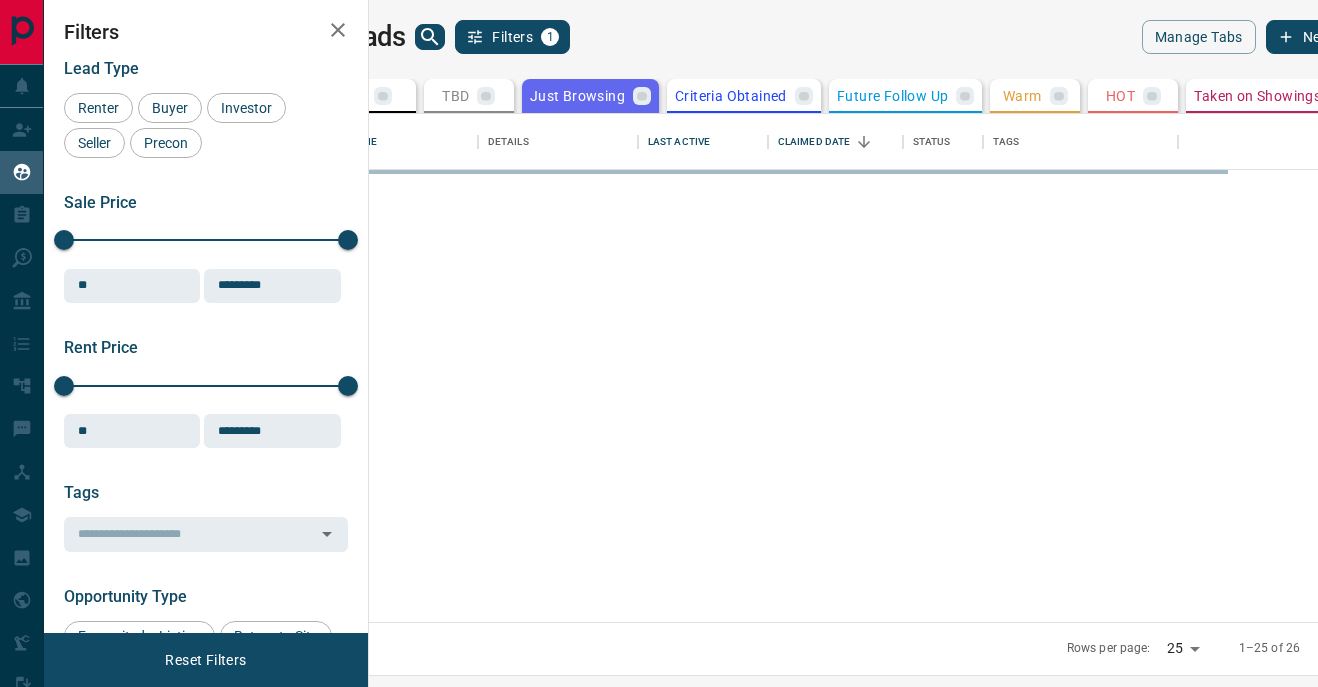 scroll, scrollTop: 0, scrollLeft: 0, axis: both 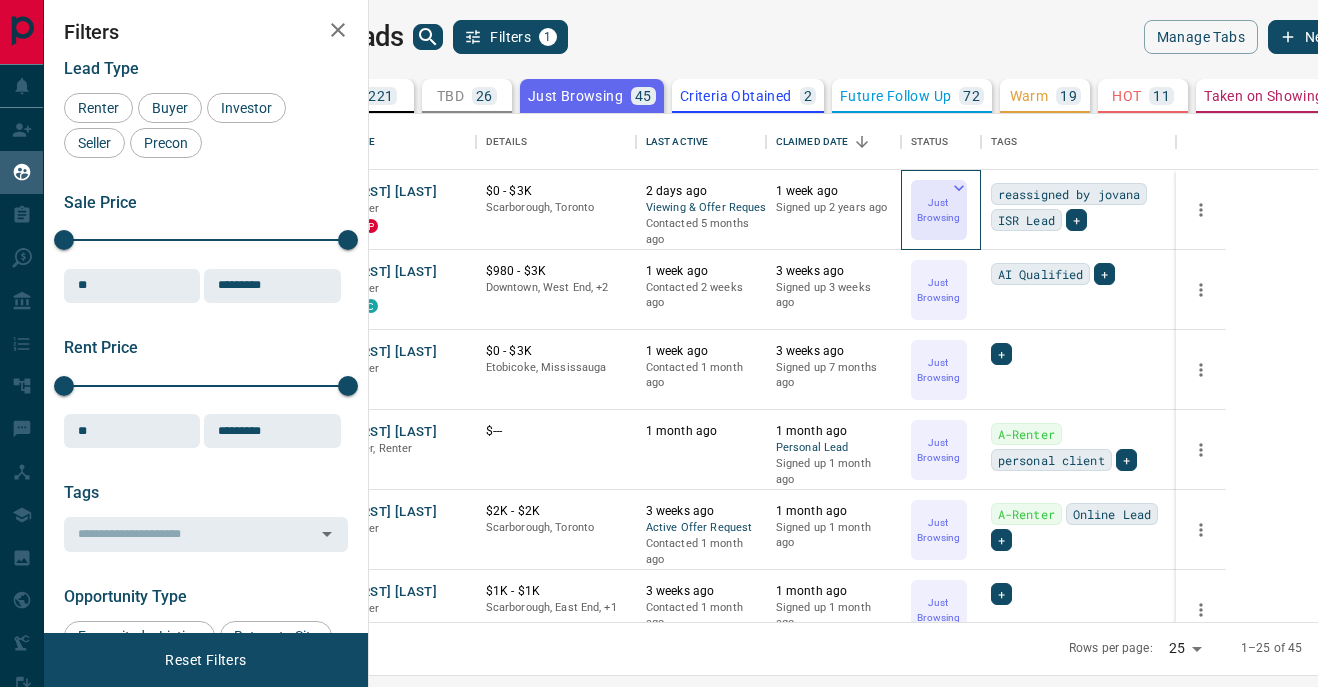 click 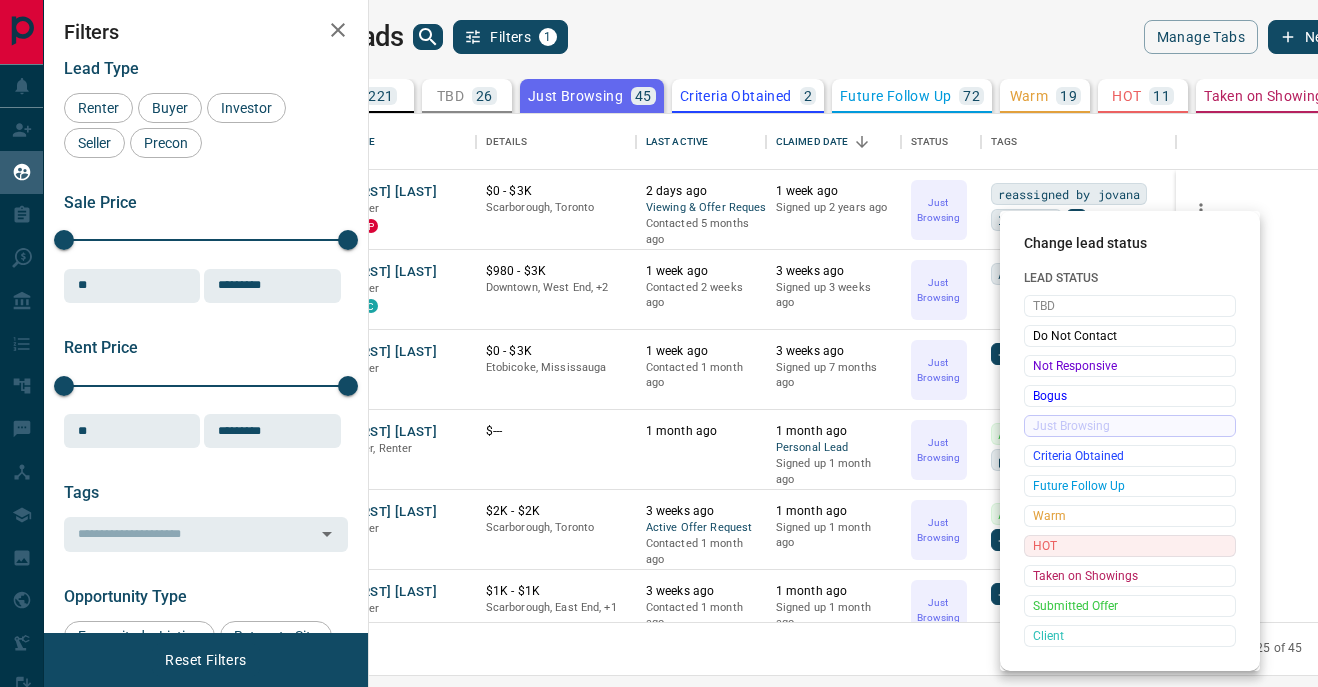 click on "HOT" at bounding box center [1130, 546] 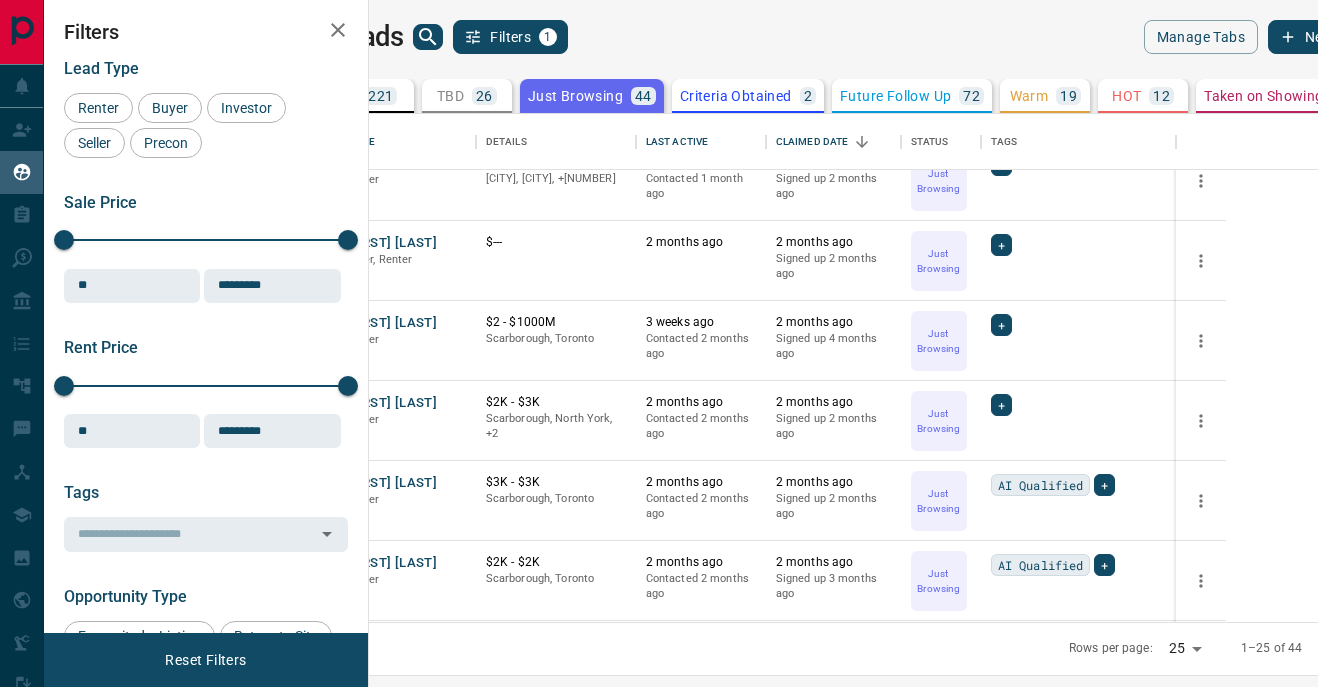 scroll, scrollTop: 510, scrollLeft: 0, axis: vertical 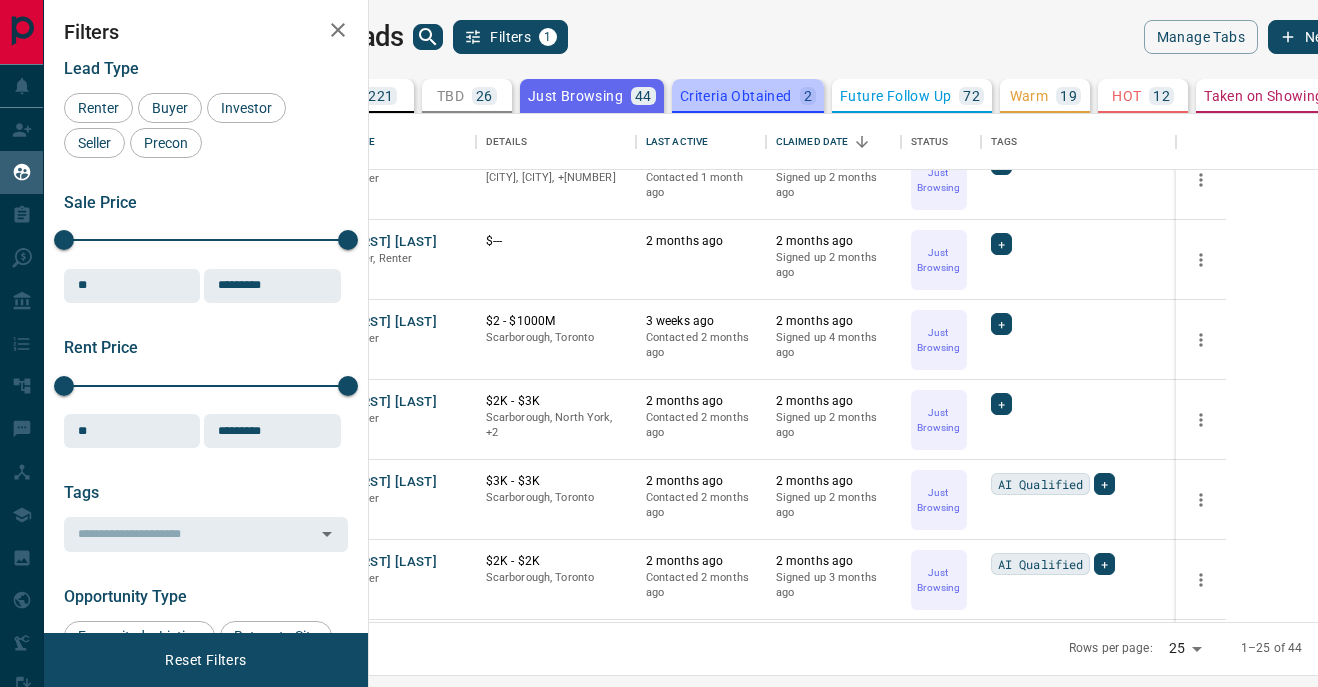 click on "Criteria Obtained" at bounding box center (736, 96) 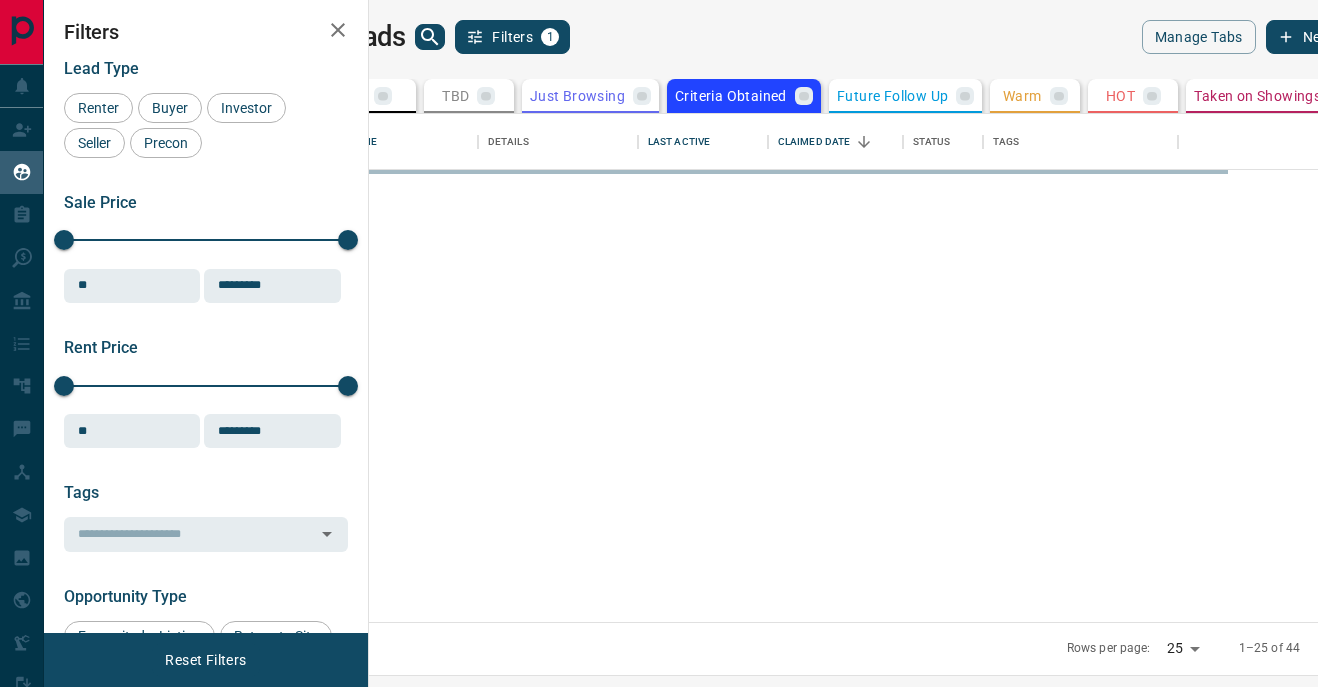 scroll, scrollTop: 0, scrollLeft: 0, axis: both 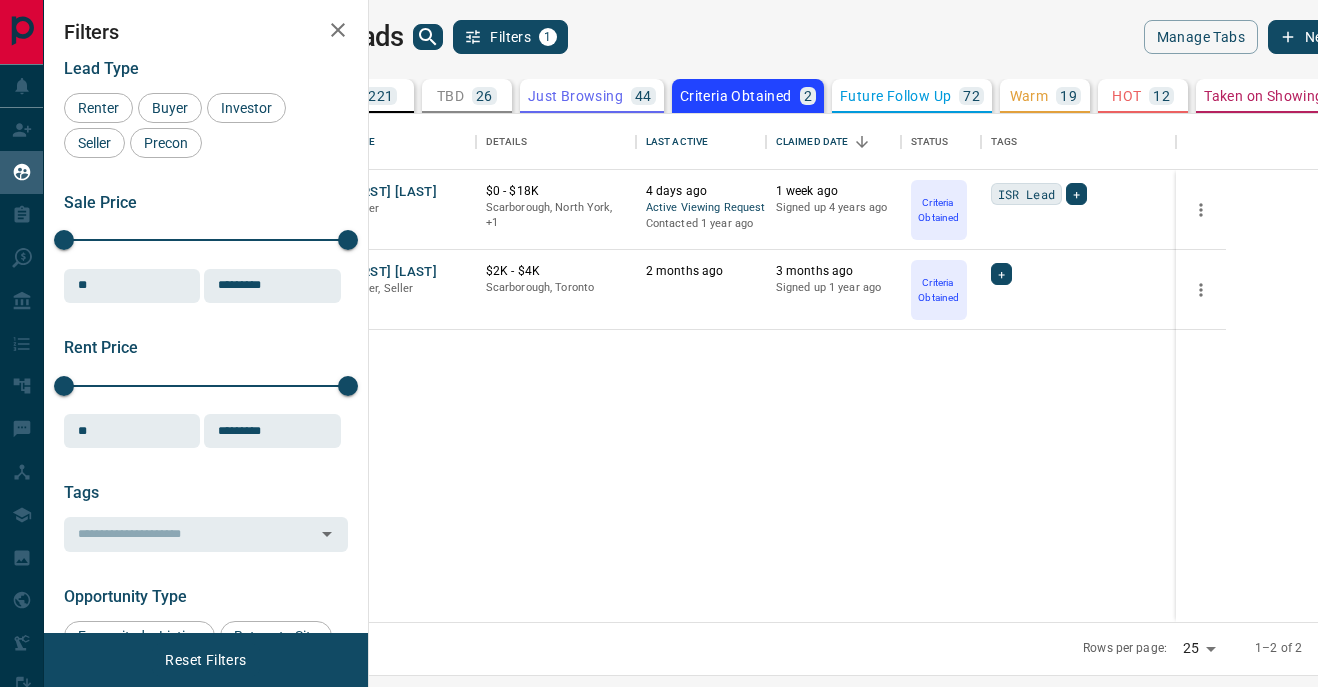click on "Future Follow Up" at bounding box center [895, 96] 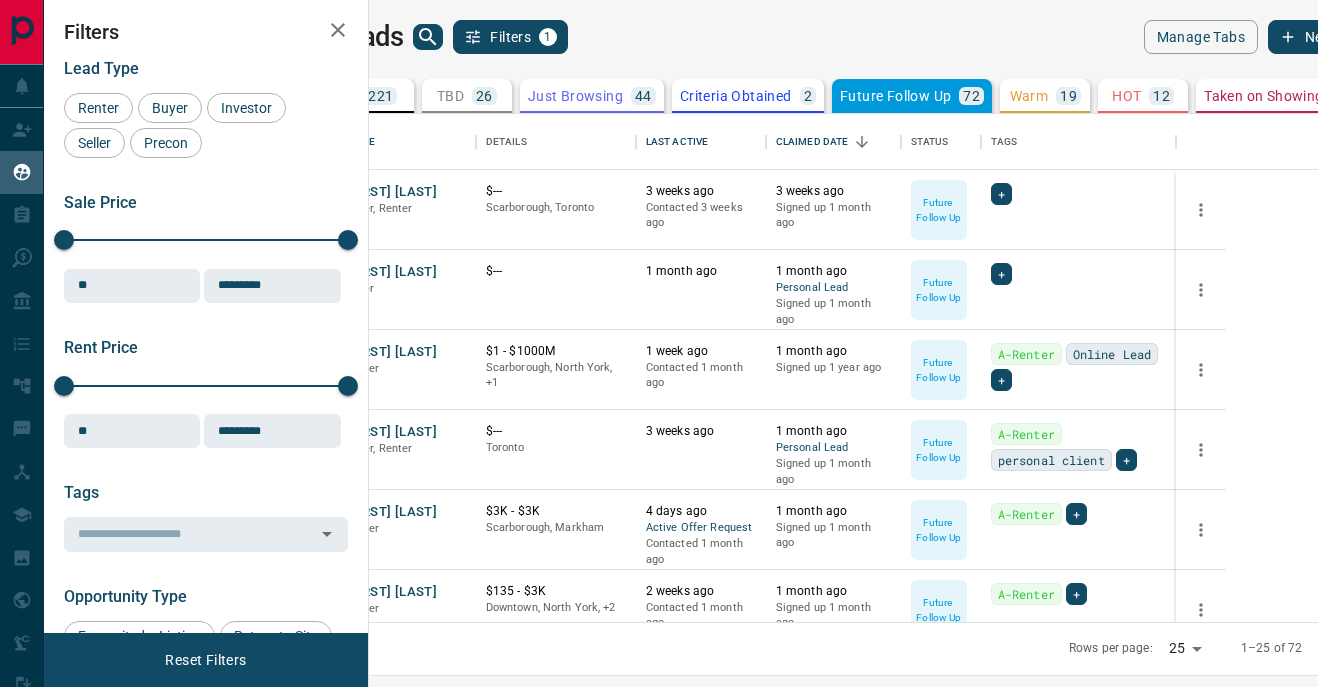 click on "Warm 19" at bounding box center (1045, 96) 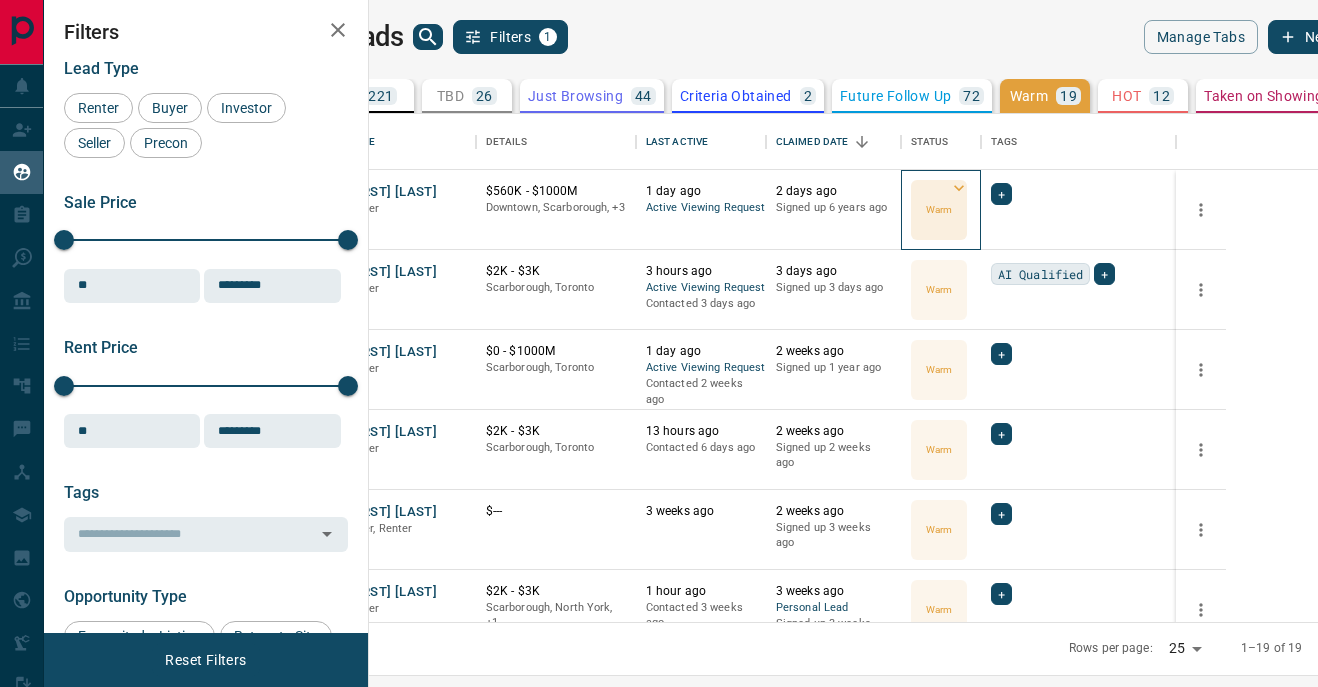 click 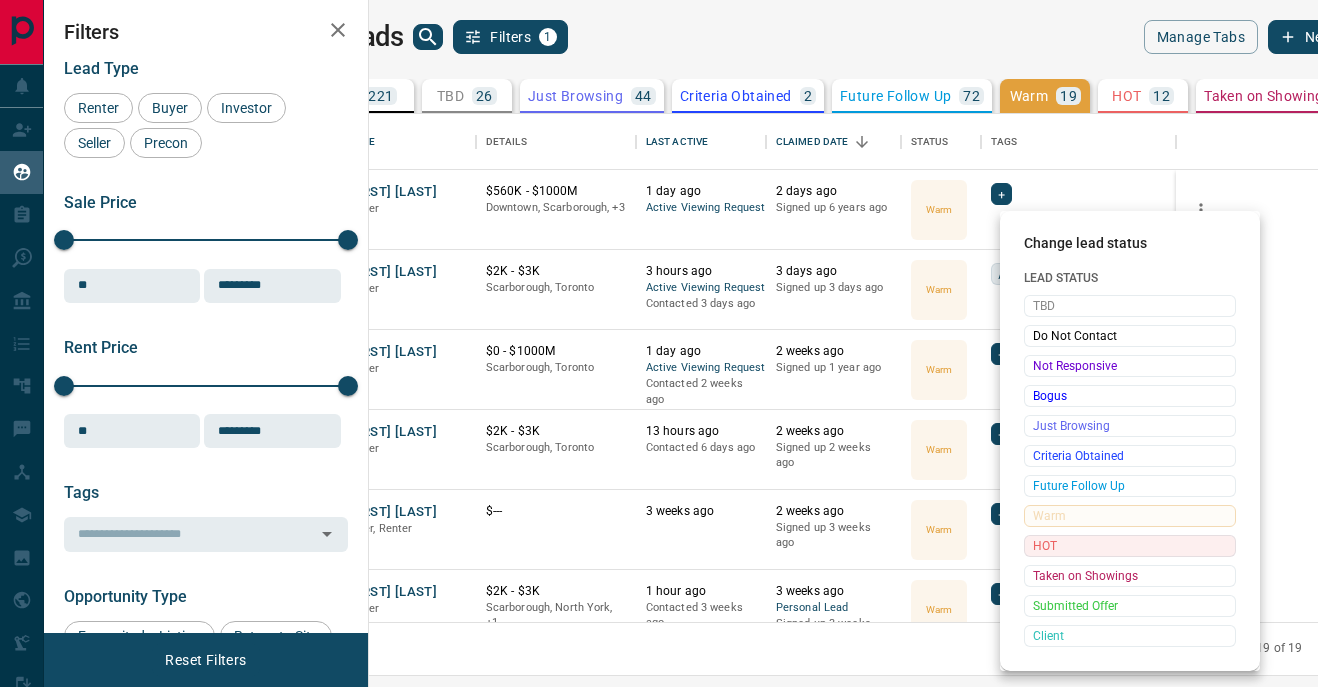 click on "HOT" at bounding box center (1130, 546) 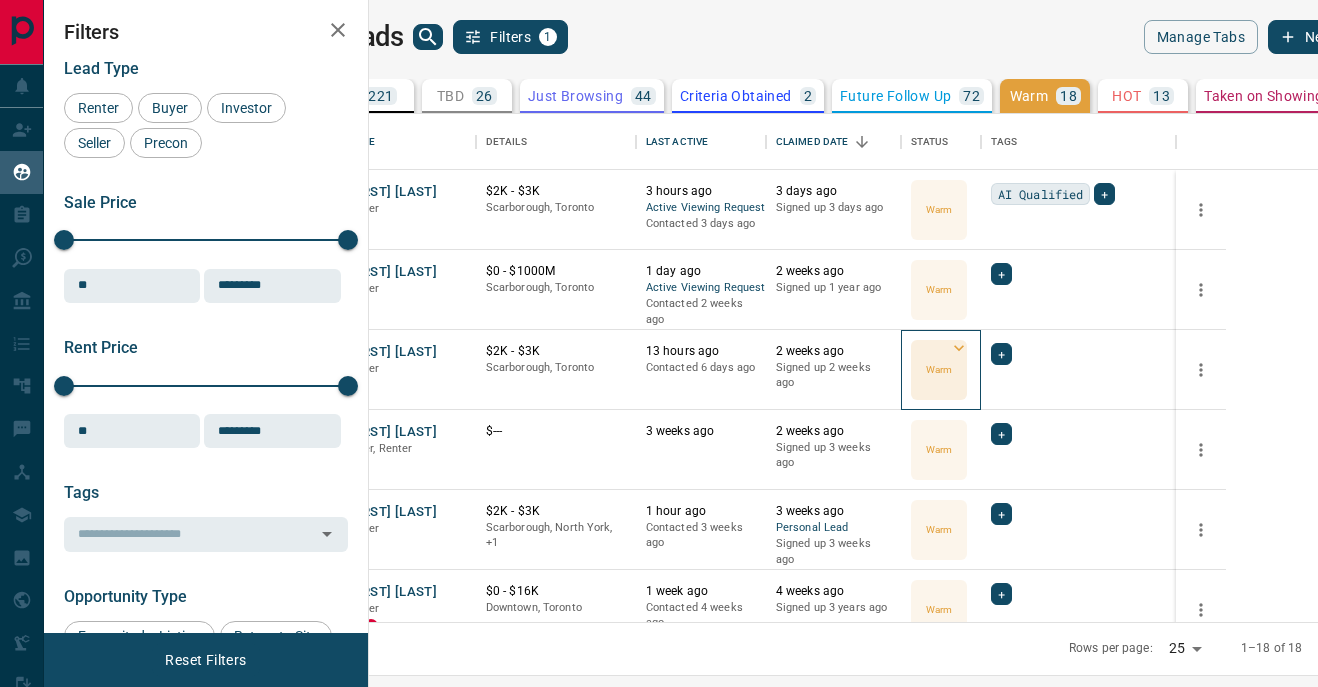 click 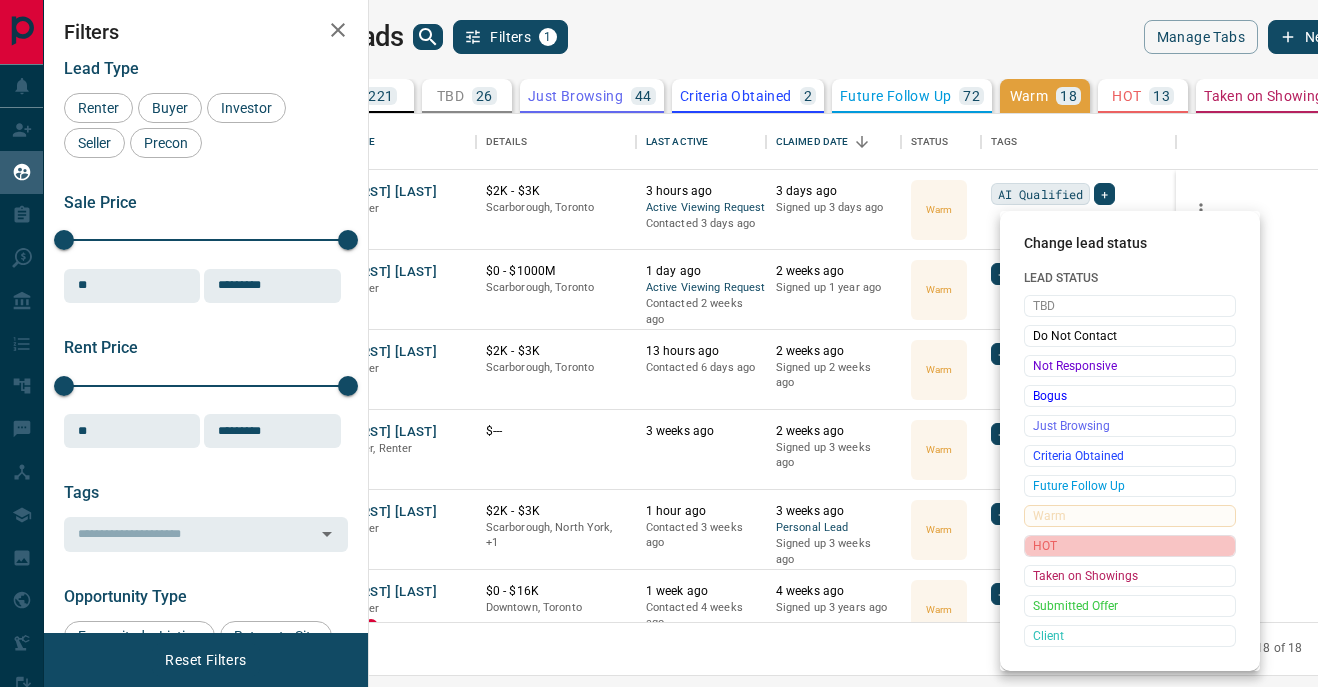 click on "HOT" at bounding box center [1130, 546] 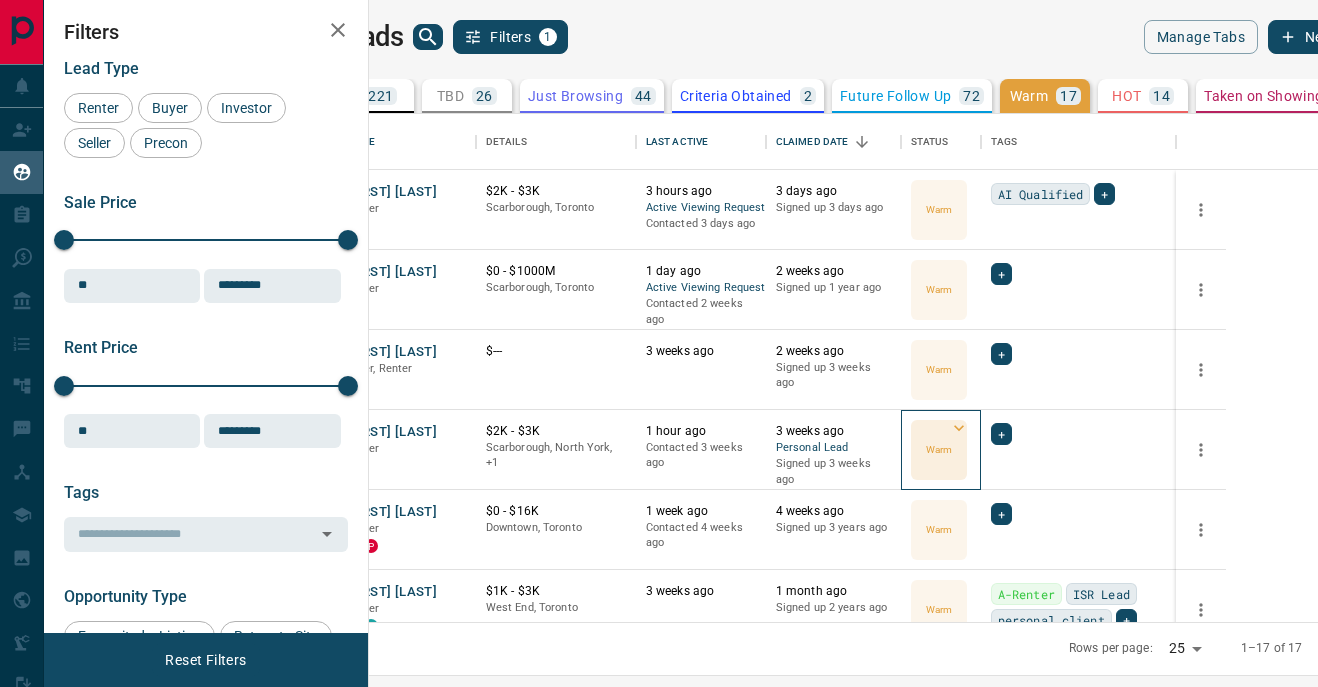 click 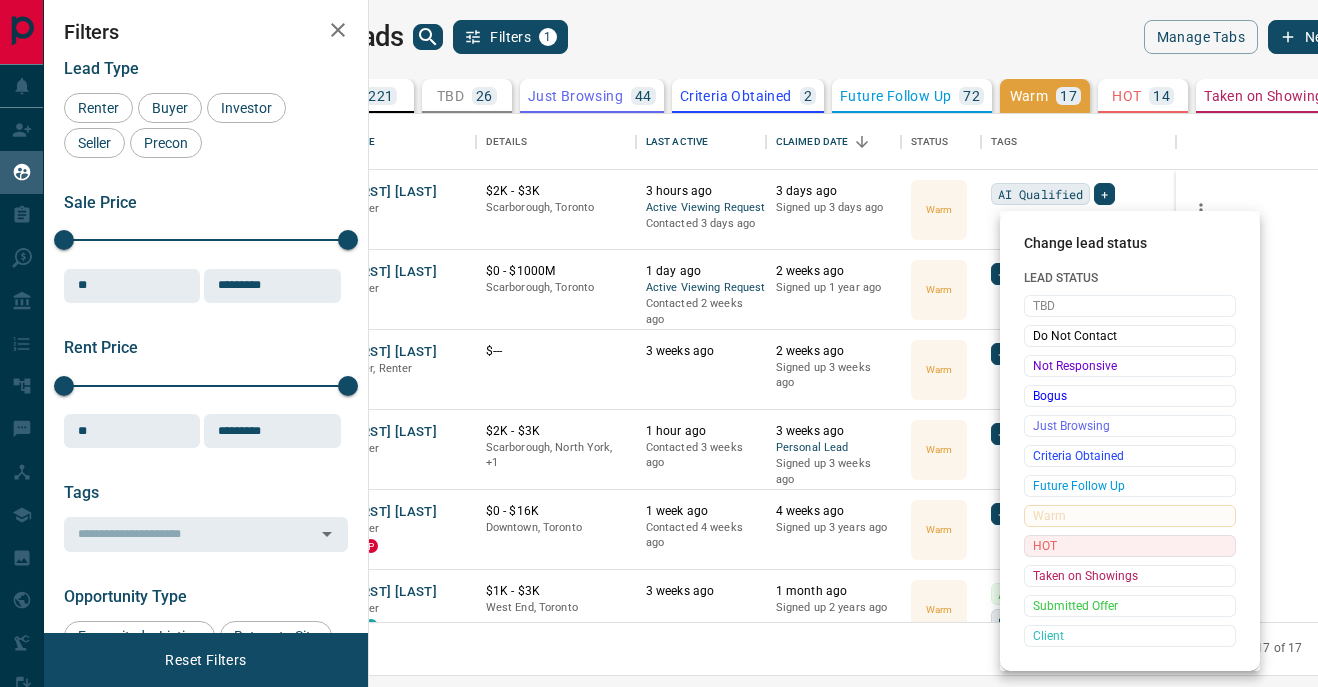 click on "HOT" at bounding box center [1130, 546] 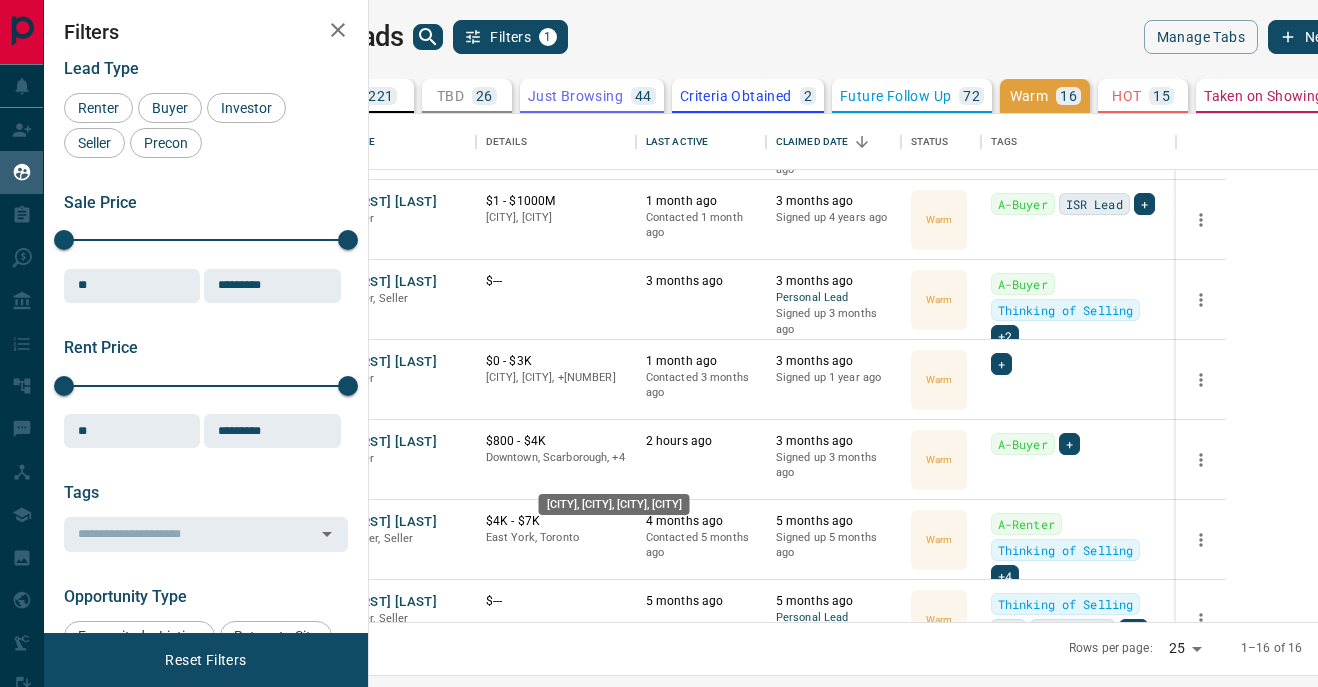 scroll, scrollTop: 634, scrollLeft: 0, axis: vertical 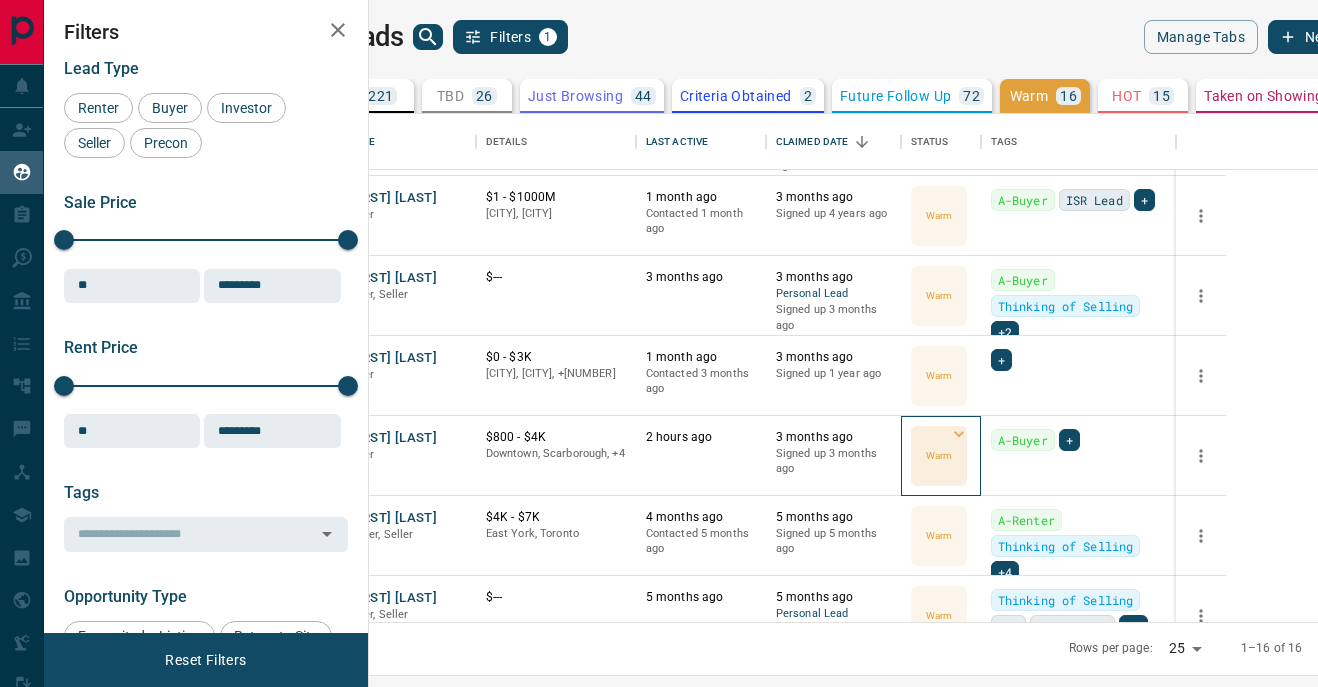 click 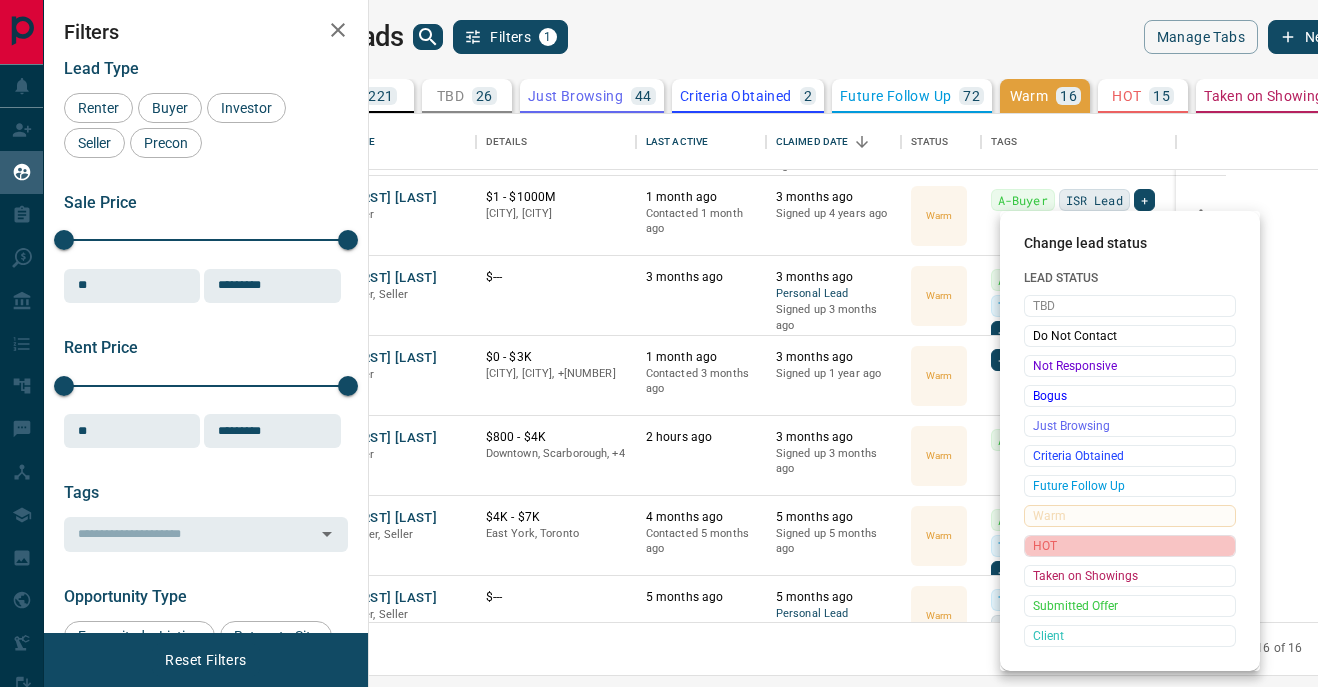 click on "HOT" at bounding box center [1130, 546] 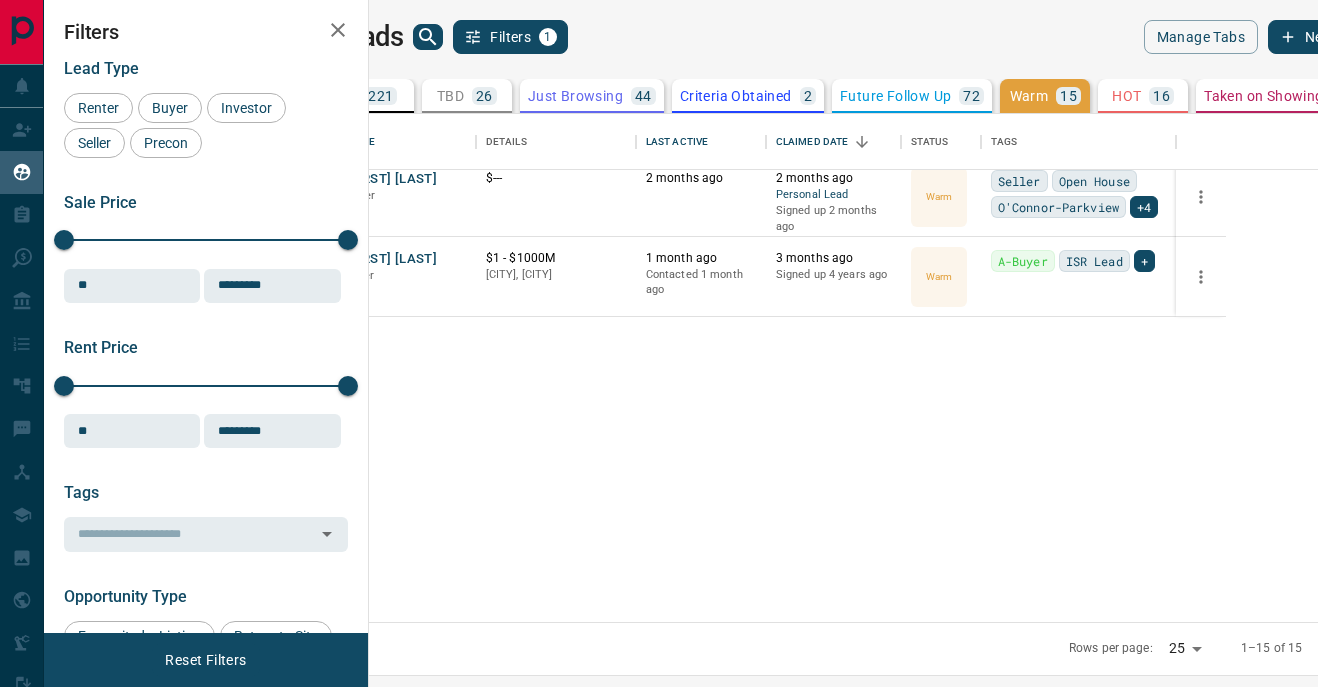 scroll, scrollTop: 0, scrollLeft: 0, axis: both 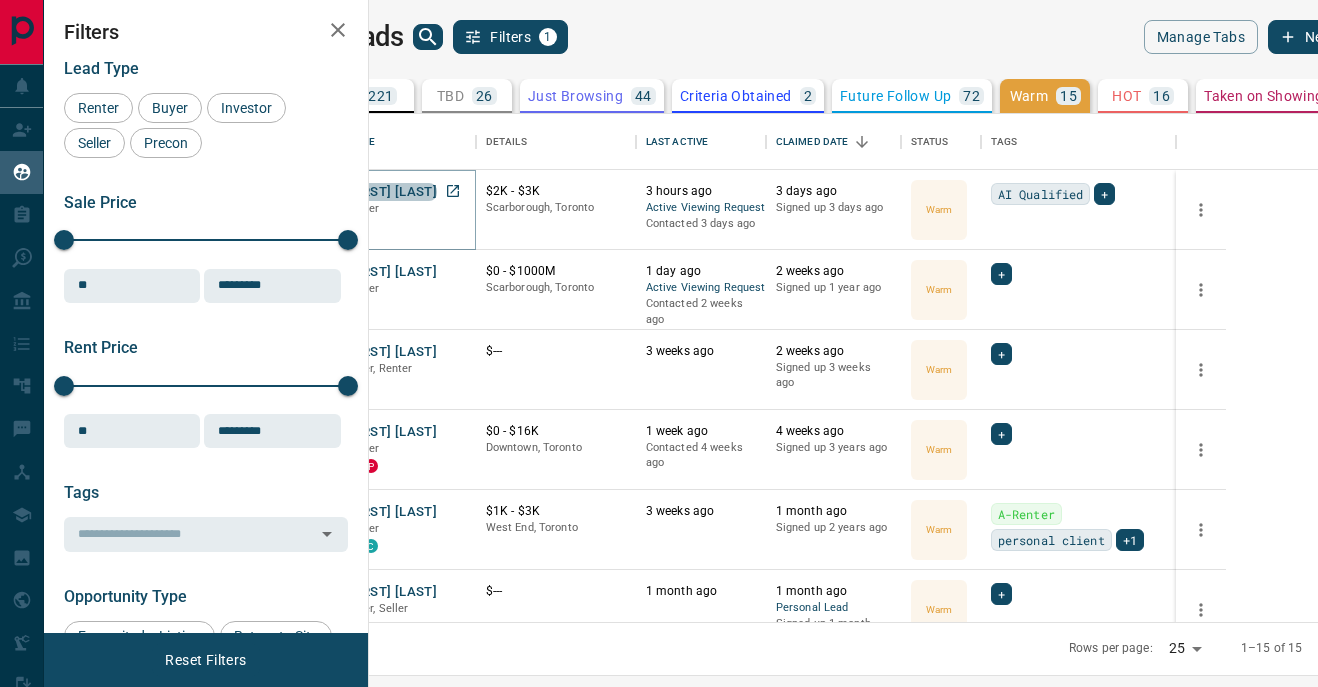 click on "[FIRST] [LAST]" at bounding box center (391, 192) 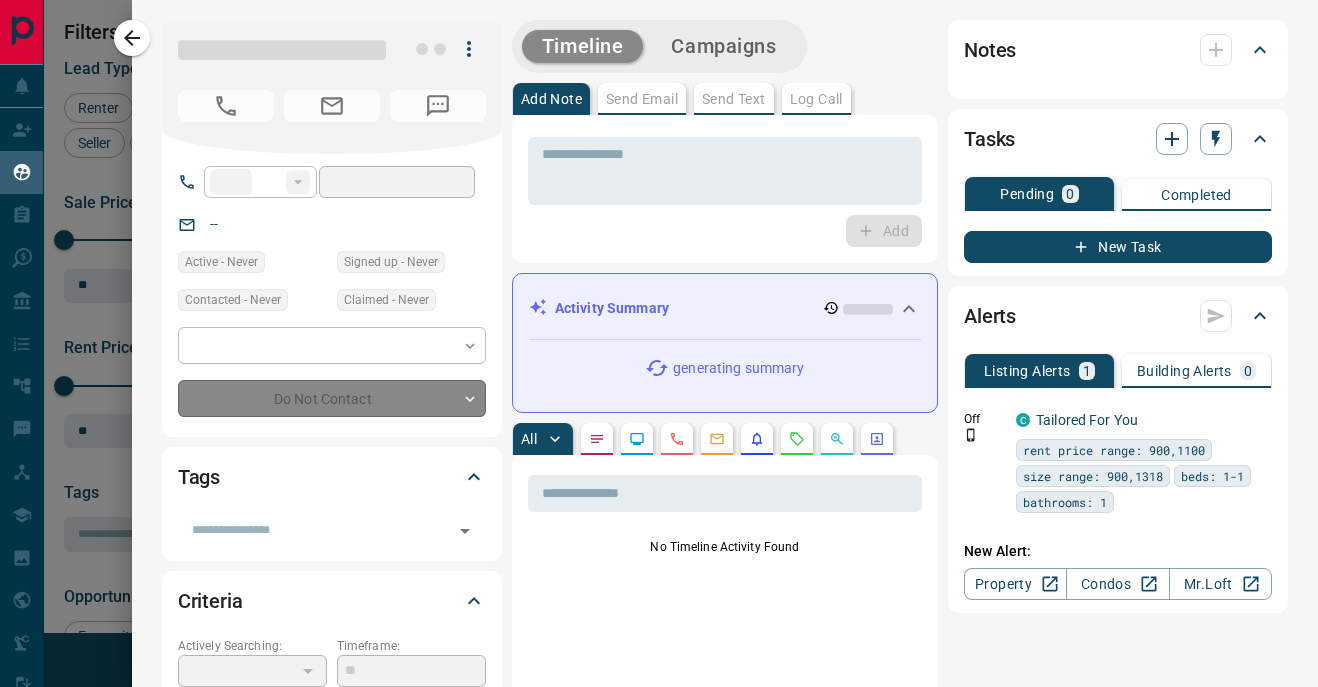 type on "**" 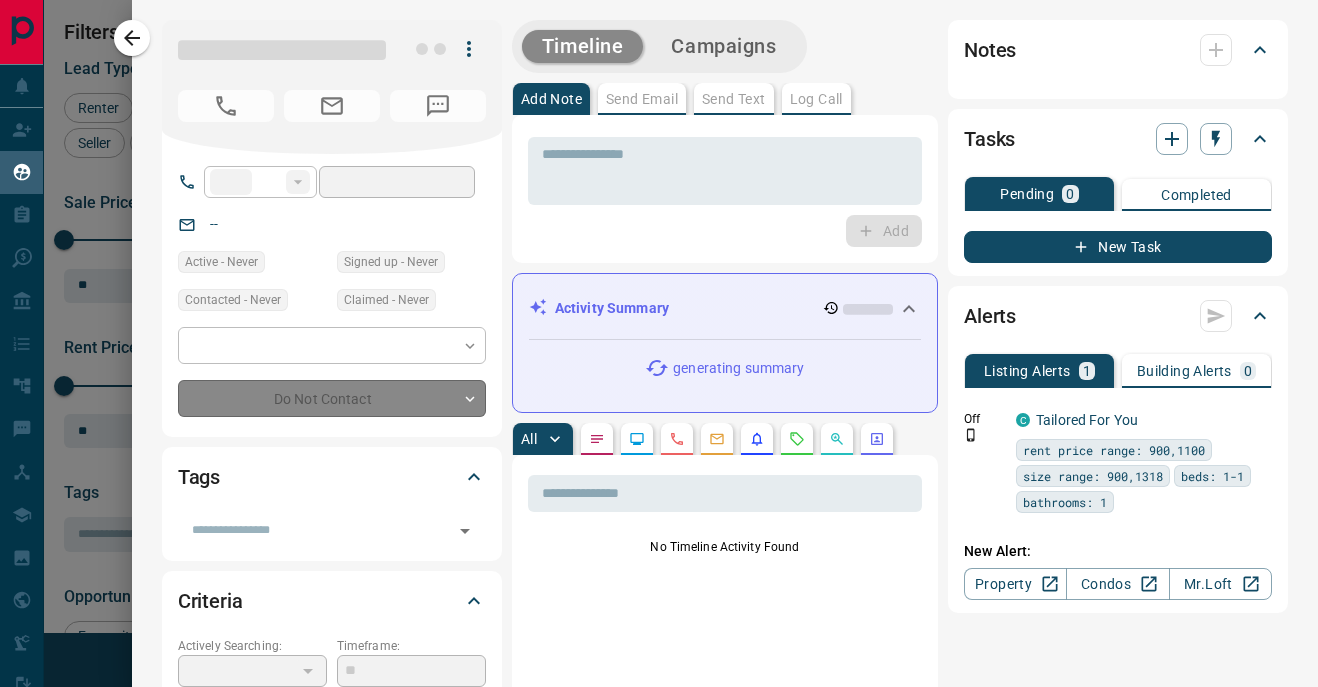 type on "**********" 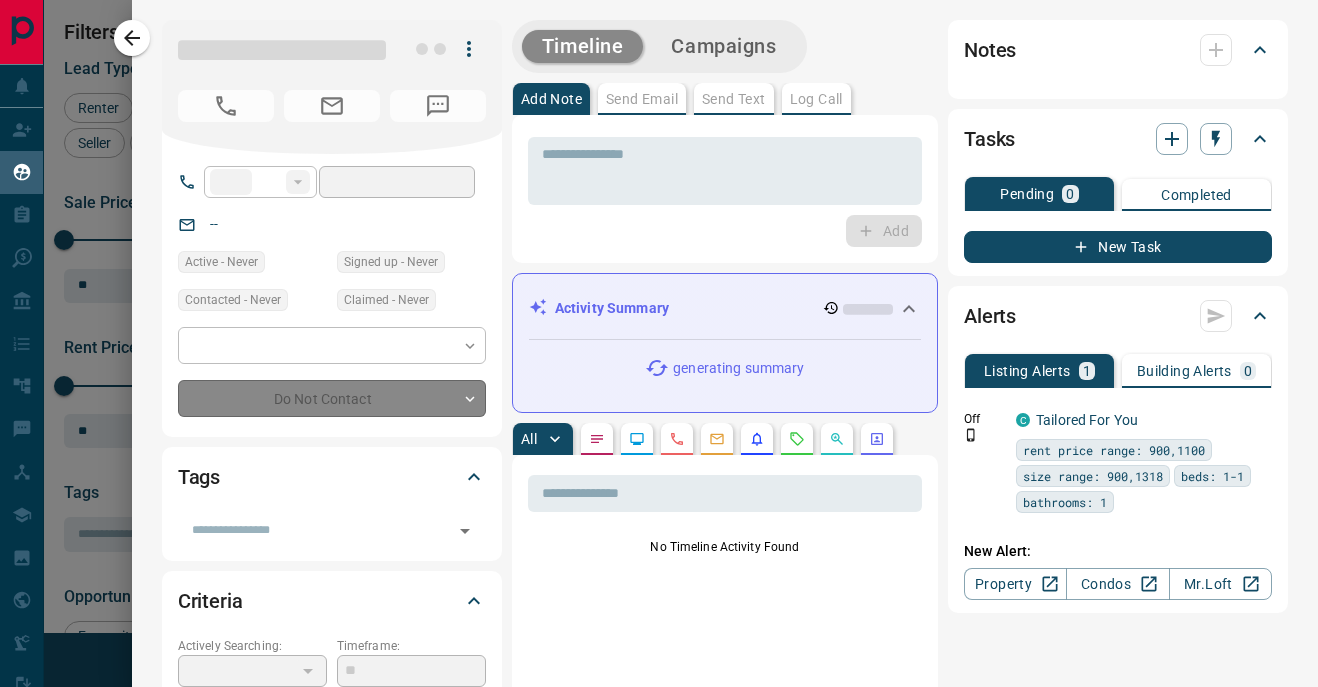 type on "**********" 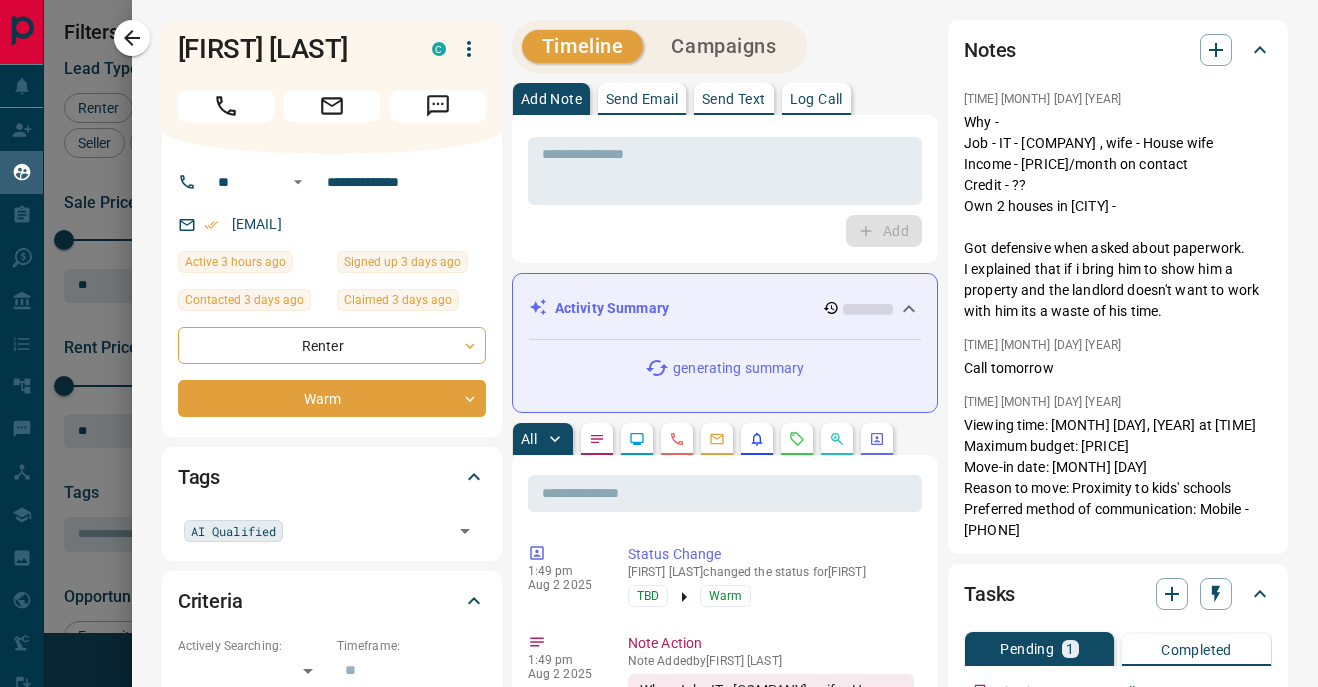 scroll, scrollTop: 1, scrollLeft: 0, axis: vertical 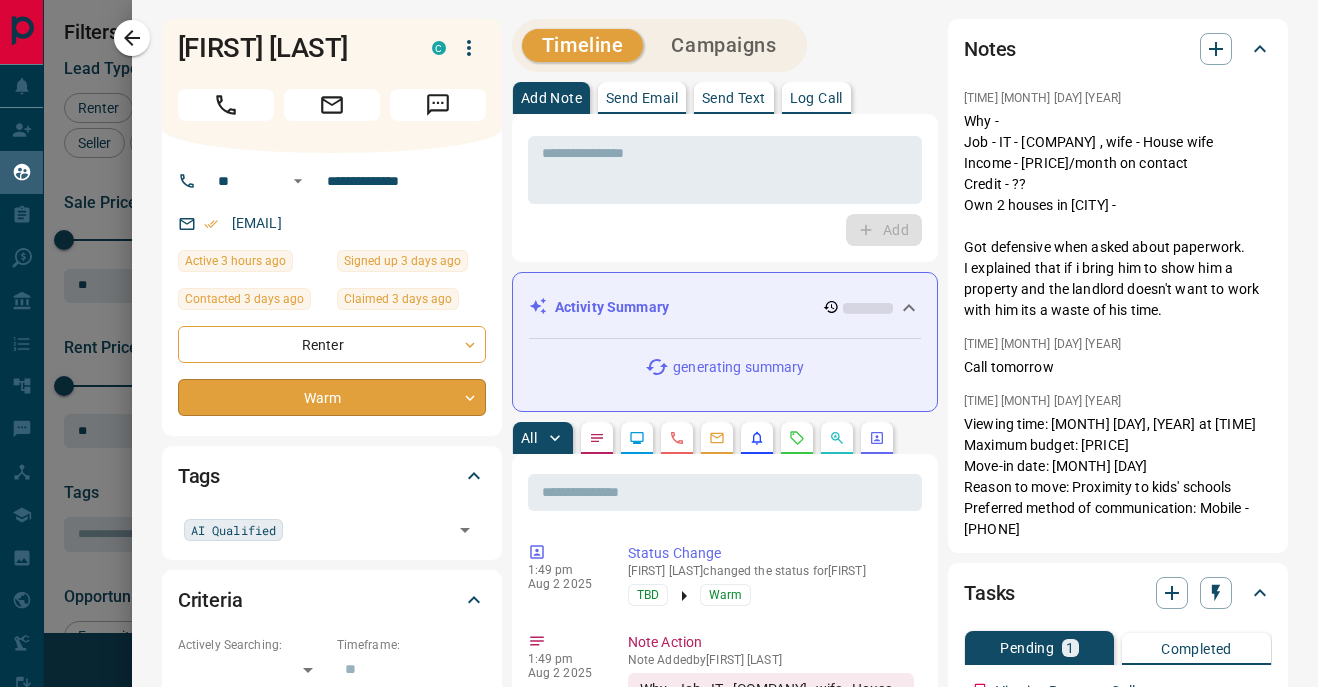 click on "Name Details Last Active Claimed Date Status Tags [FIRST] [LAST] Renter C [PRICE] [CITY], [CITY] [TIME] ago Active Viewing Request Contacted [TIME] ago [TIME] ago Signed up [TIME] ago Warm AI Qualified + [FIRST] [LAST] Renter C [PRICE] [CITY], [CITY] [TIME] ago Active Viewing Request Contacted [TIME] ago [TIME] ago Signed up [TIME] ago Warm + [FIRST] [LAST] Buyer, Renter C [PRICE] [TIME] ago [TIME] ago Signed up [TIME] ago Warm + [FIRST] [LAST] Renter C [PRICE] [CITY], [CITY] [TIME] ago Contacted [TIME] ago [TIME] ago Signed up [TIME] ago Warm + [FIRST] [LAST] Renter P C Warm" at bounding box center (659, 331) 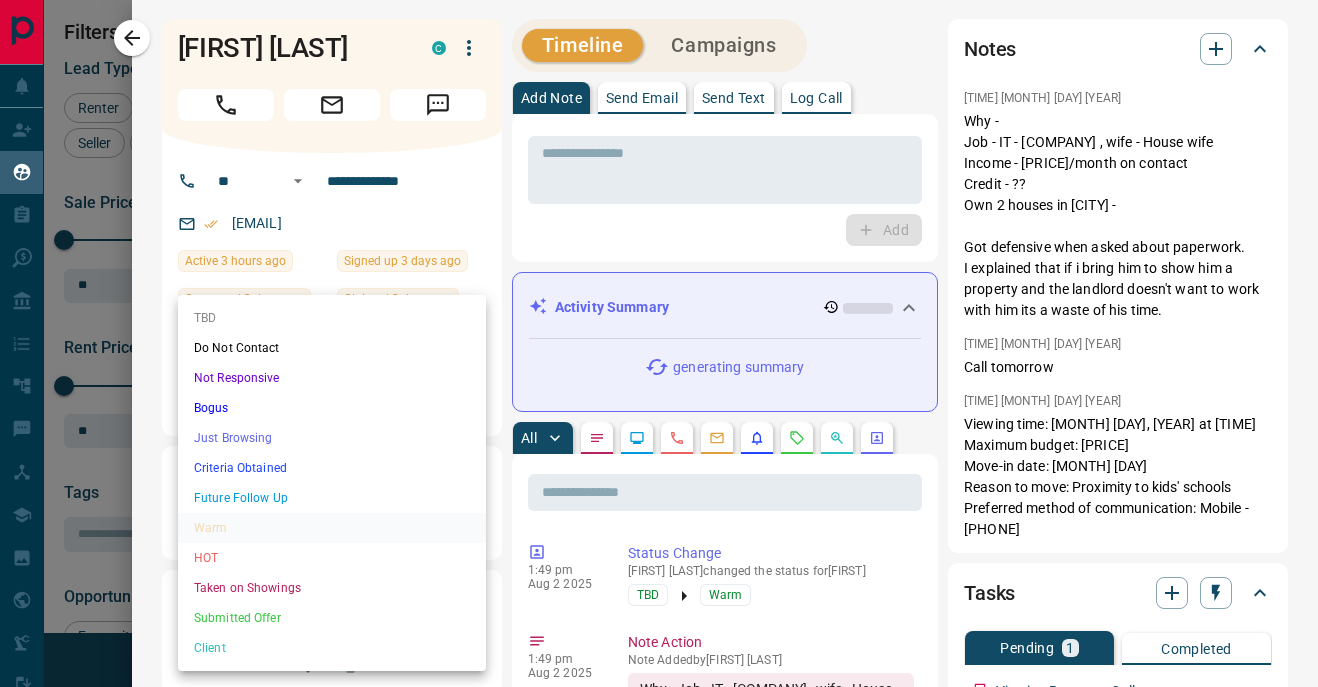 click on "HOT" at bounding box center [332, 558] 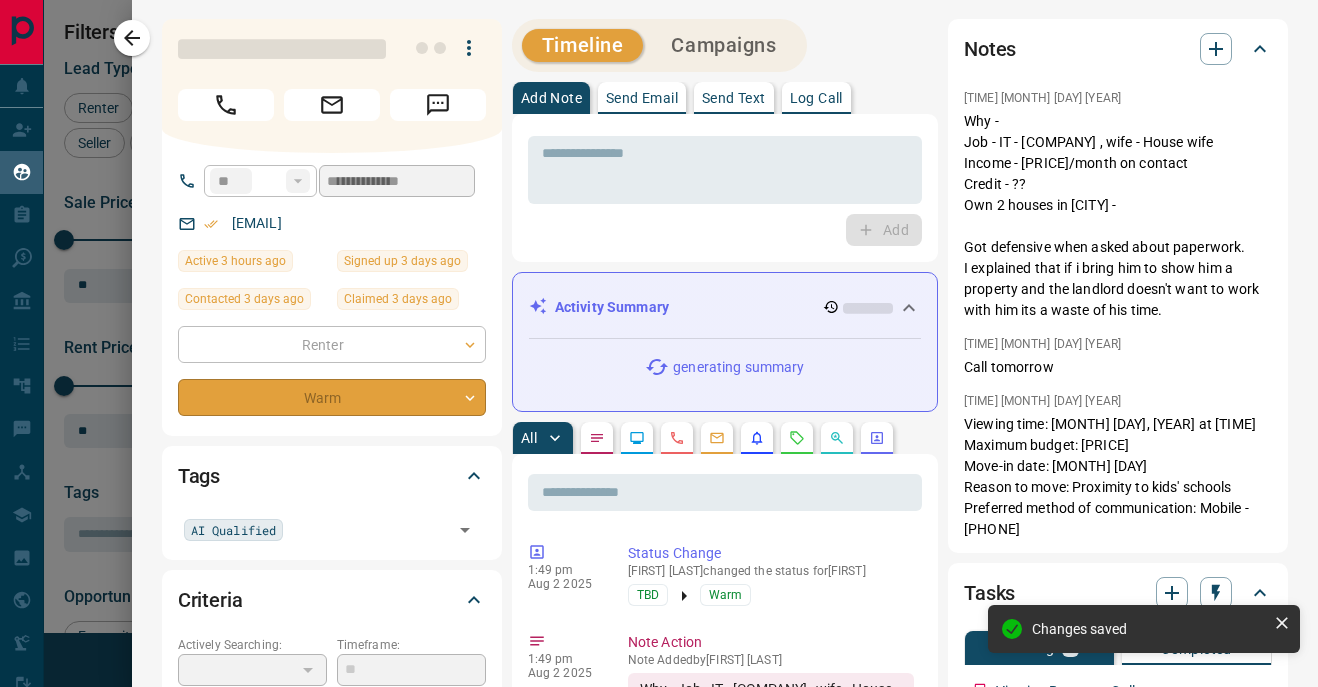 type on "*" 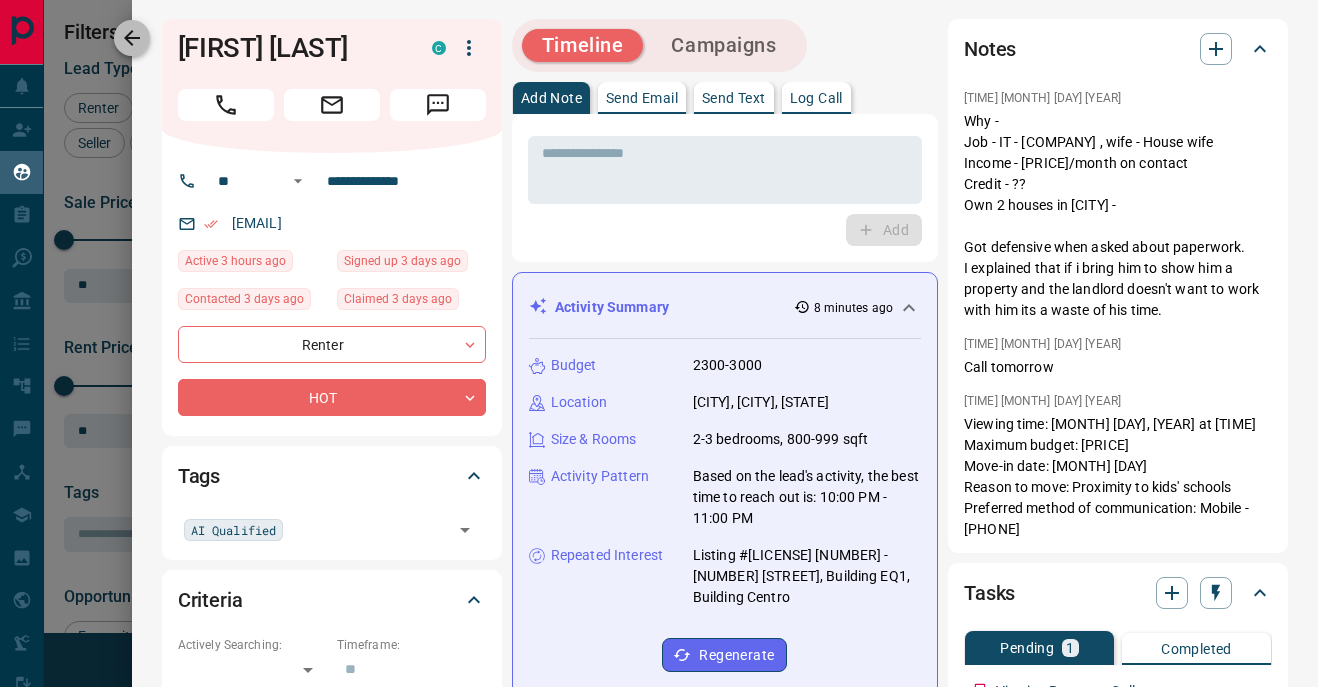 click 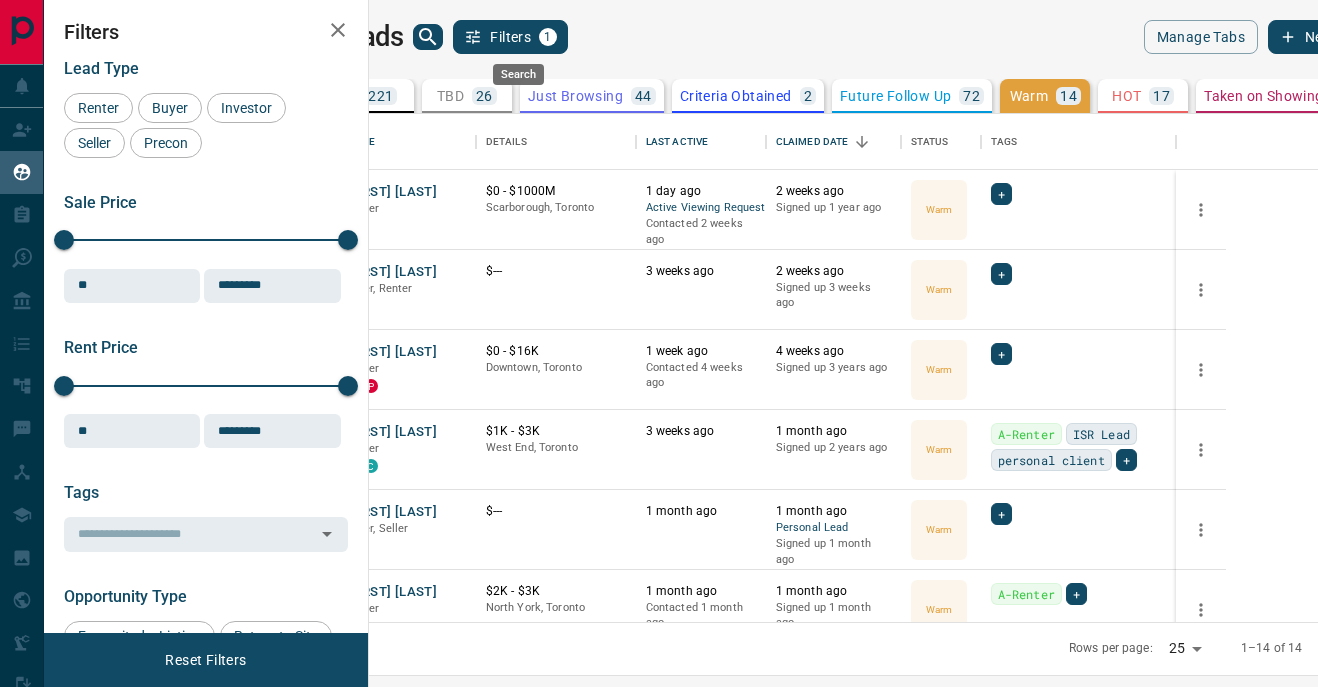 click 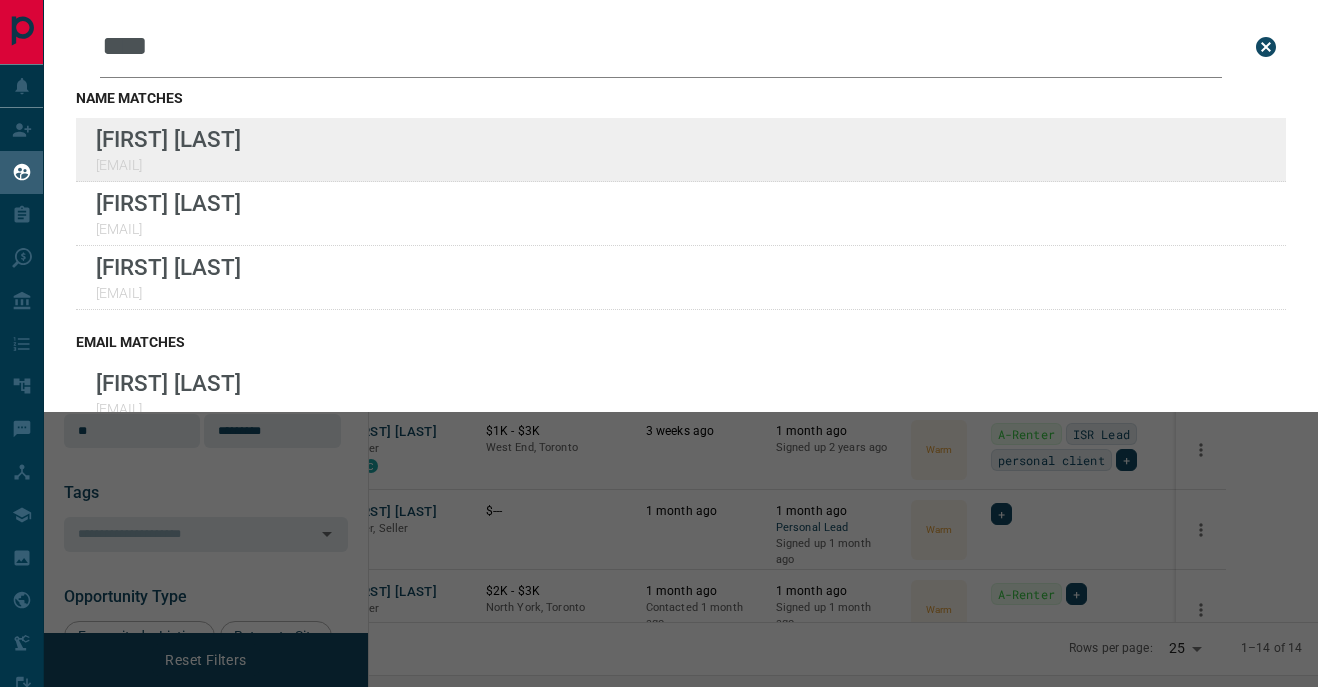 type on "****" 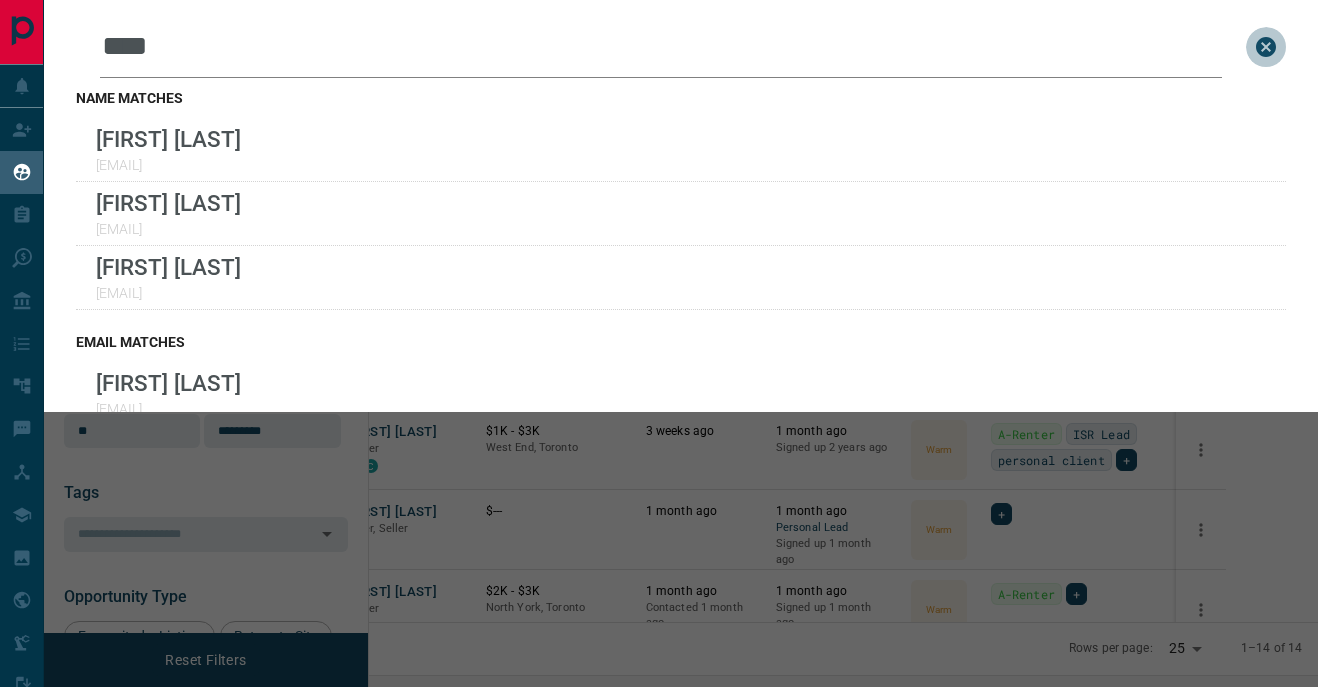 click 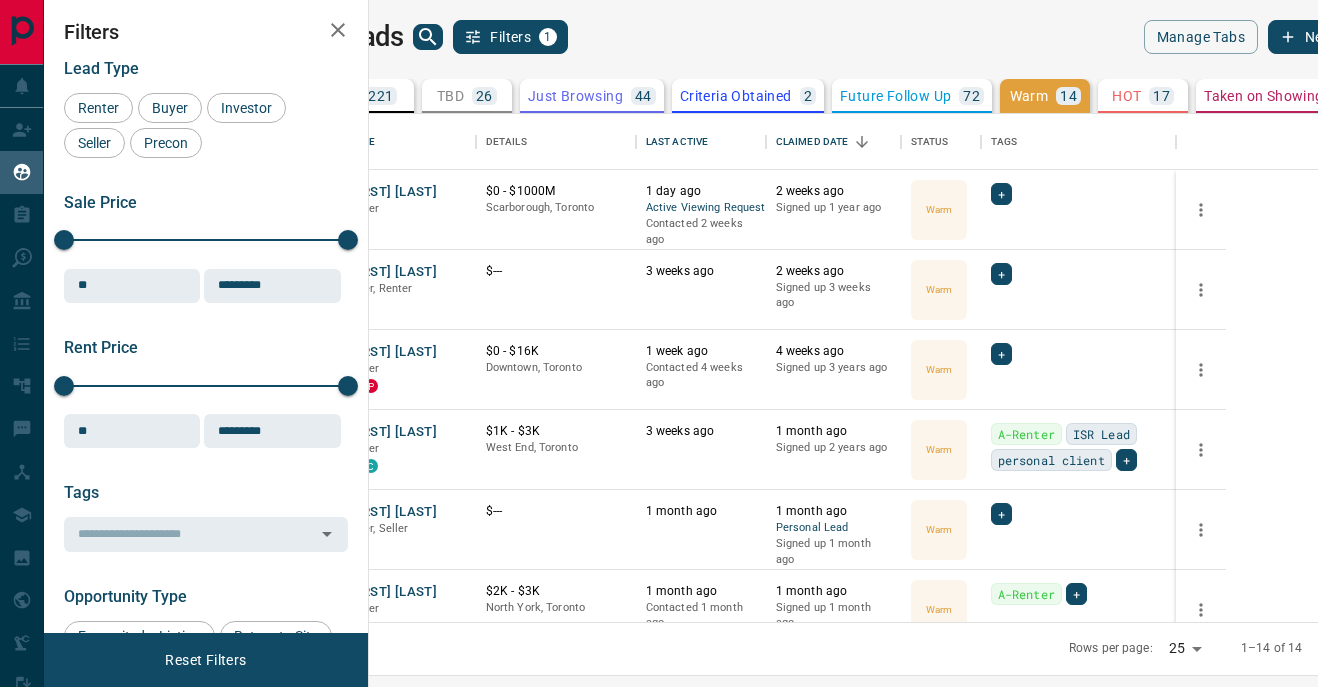 click 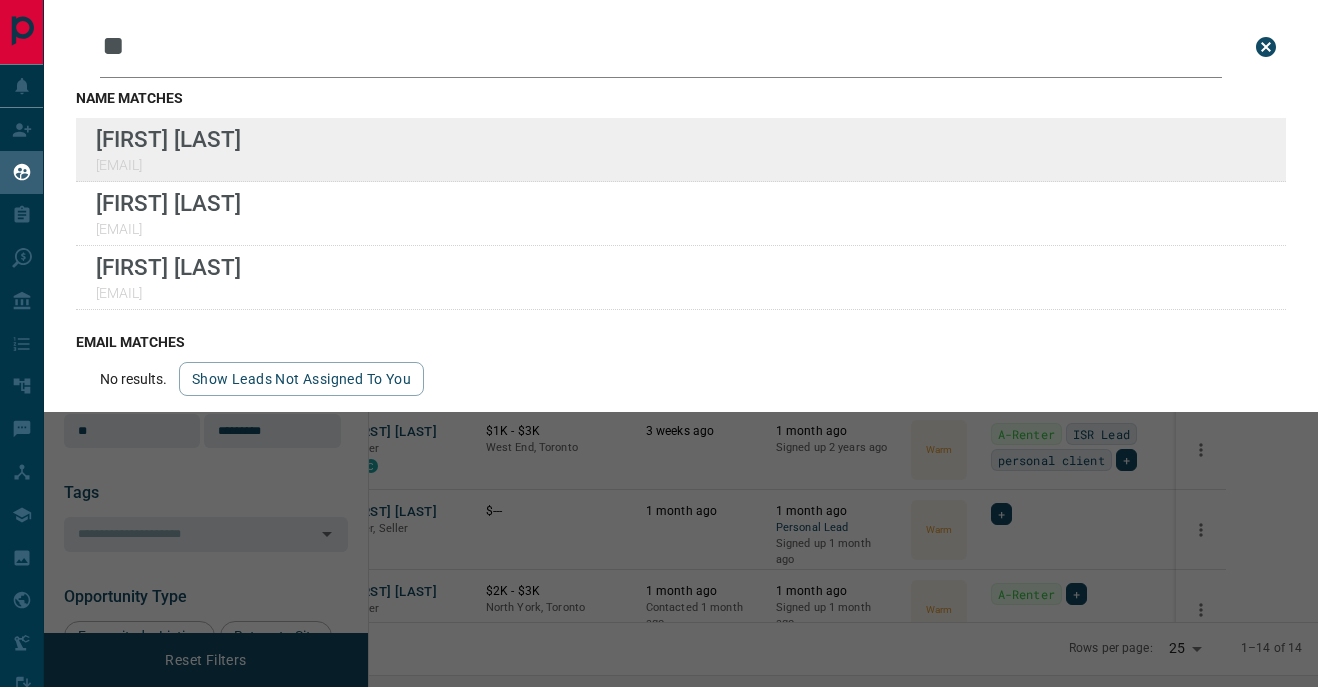 type on "**" 